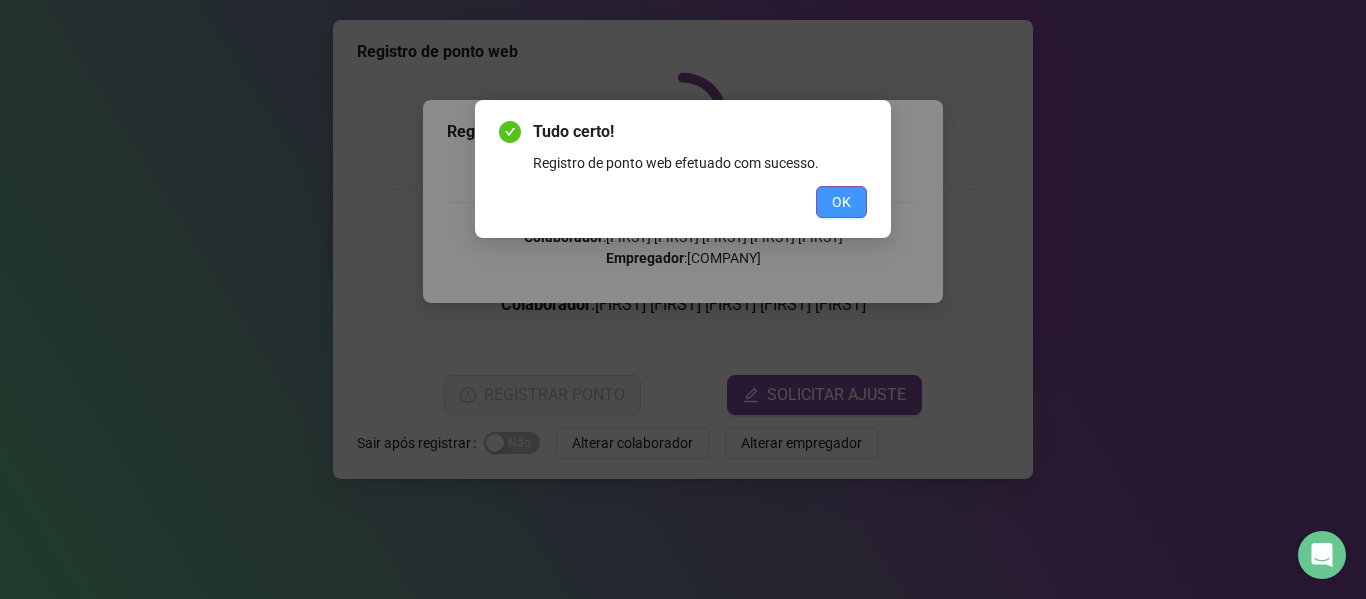 scroll, scrollTop: 0, scrollLeft: 0, axis: both 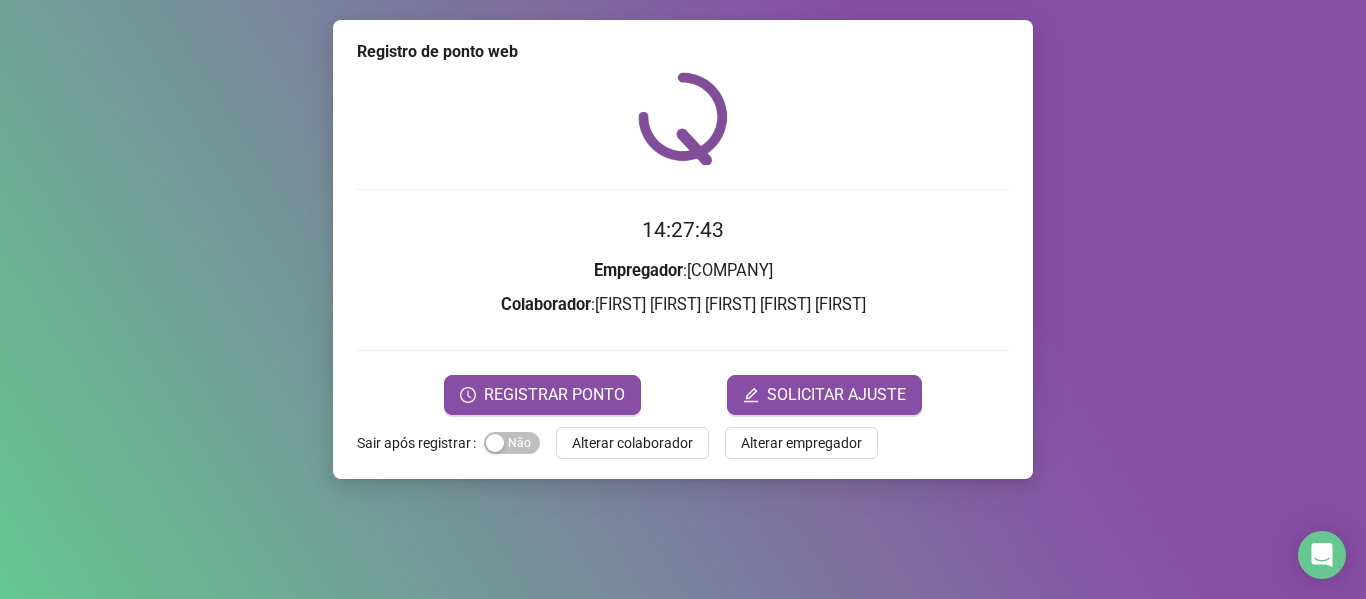click on "Alterar colaborador" at bounding box center [632, 443] 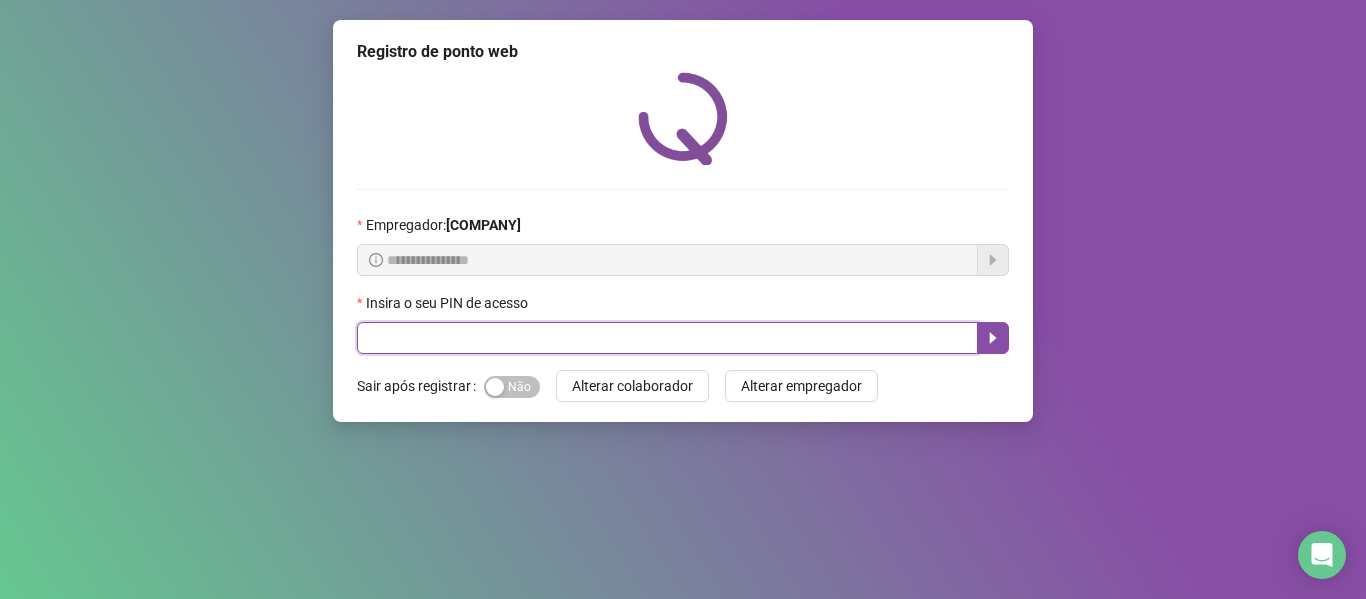 click at bounding box center [667, 338] 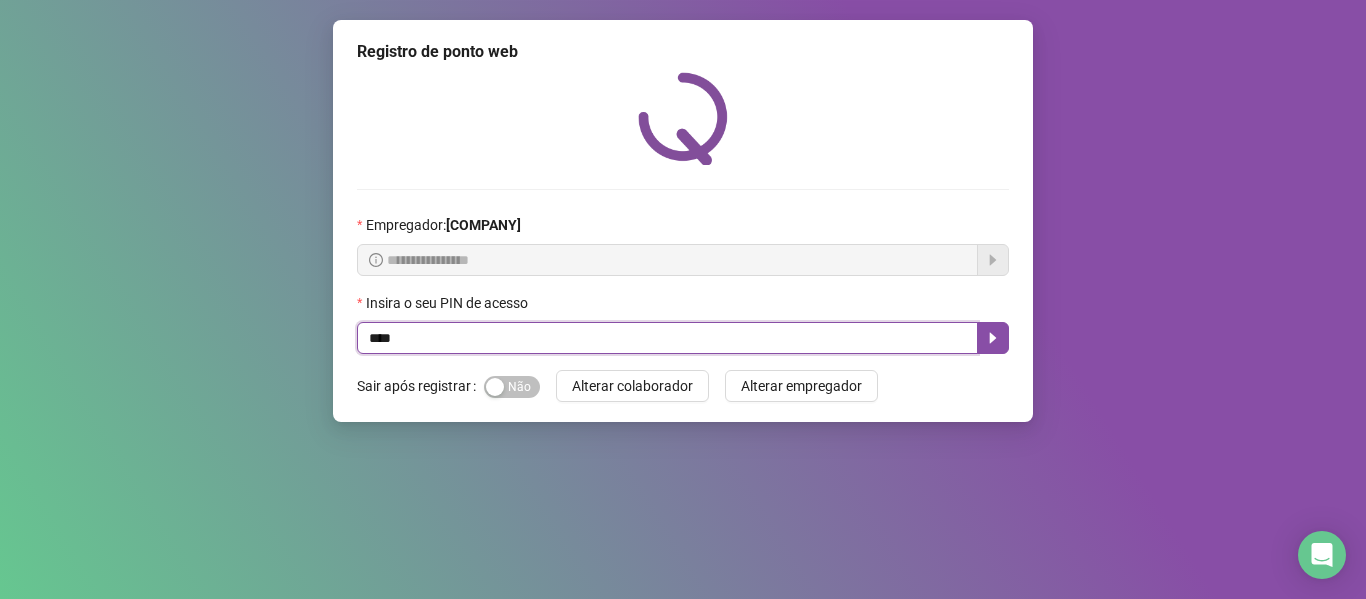 type on "****" 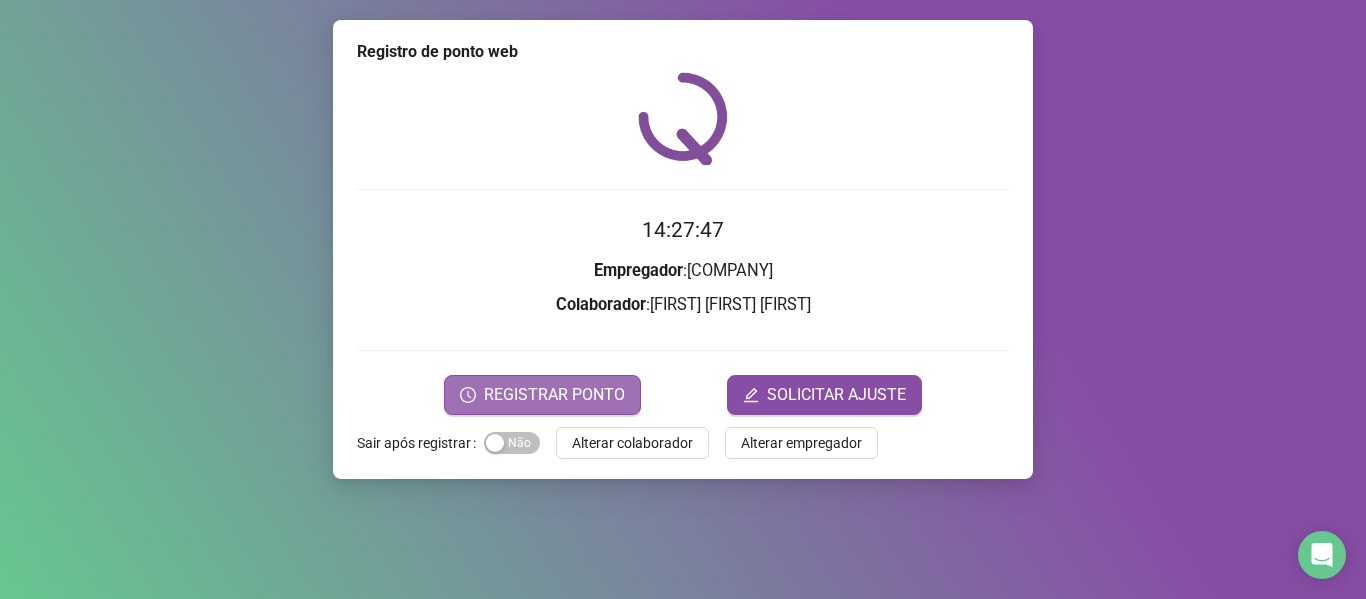 click on "REGISTRAR PONTO" at bounding box center (554, 395) 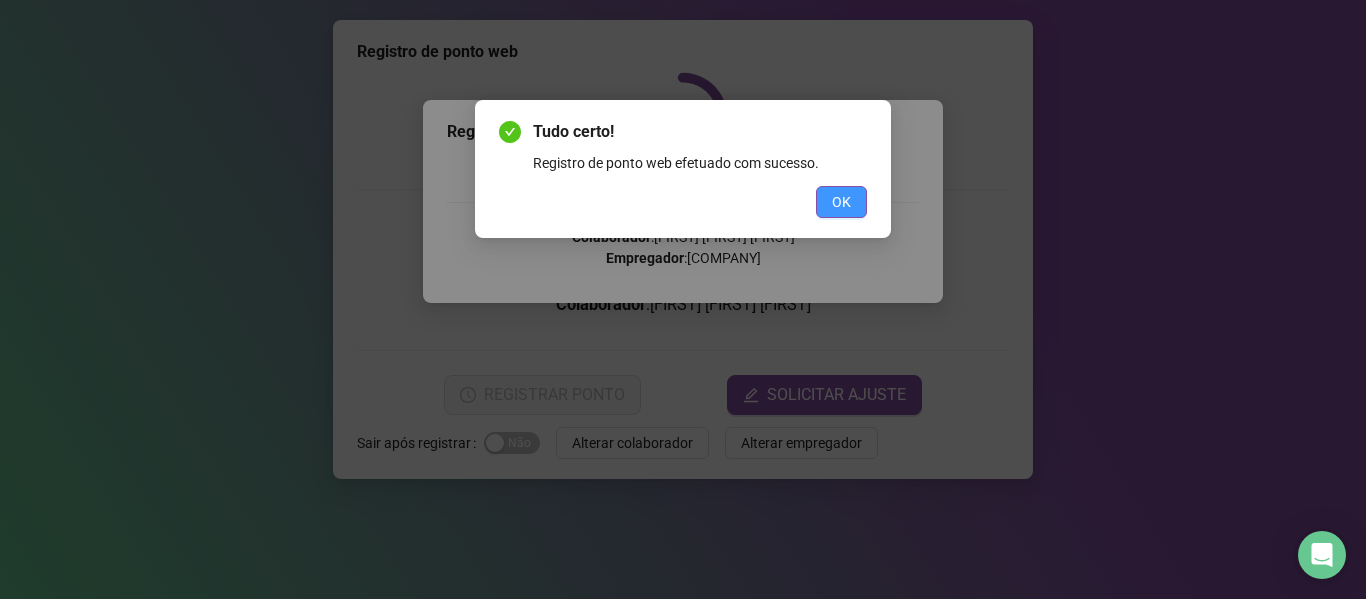 click on "OK" at bounding box center (841, 202) 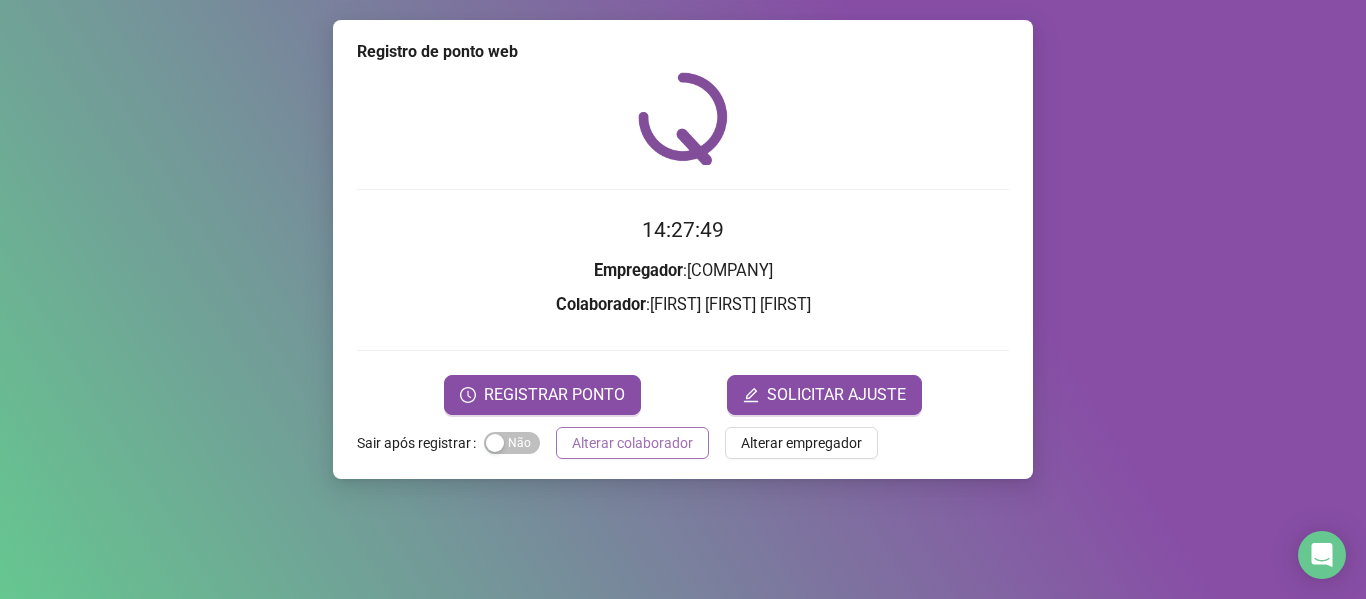 click on "Alterar colaborador" at bounding box center (632, 443) 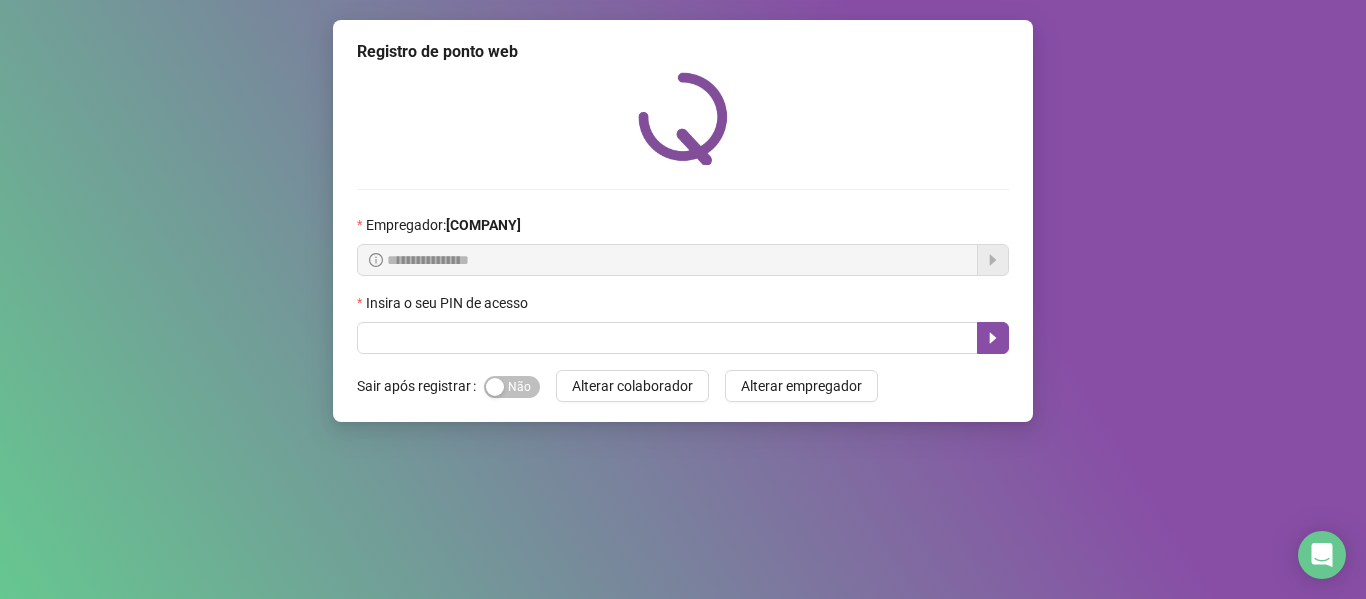 click on "**********" at bounding box center (683, 299) 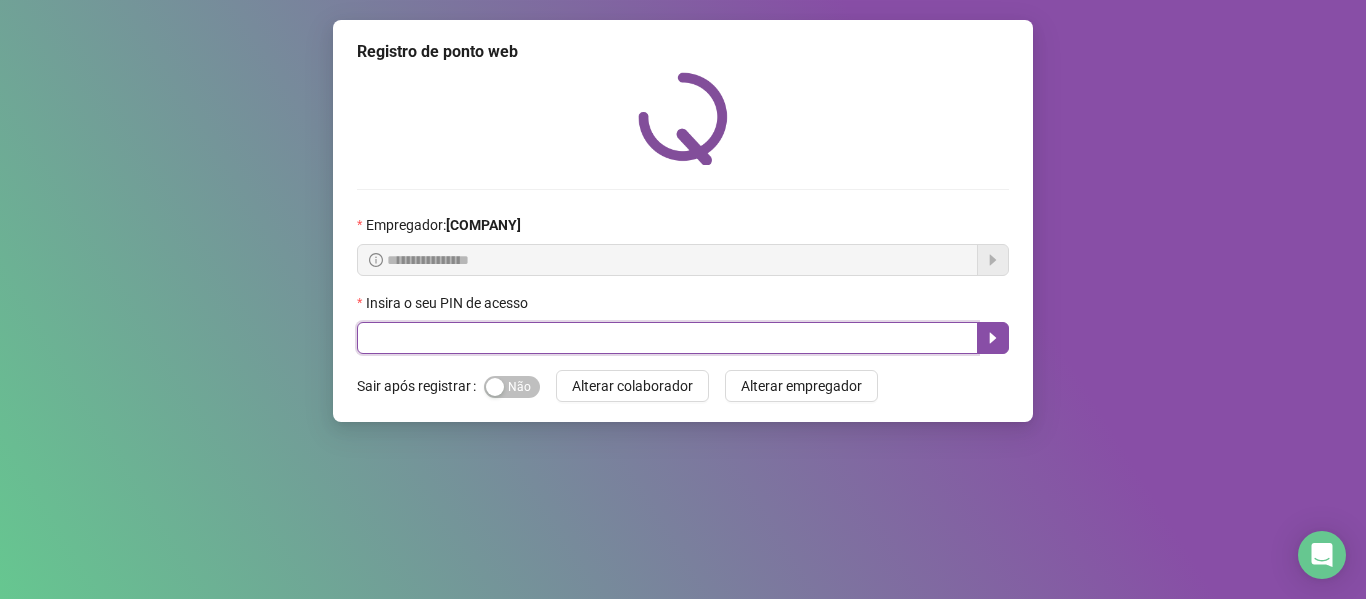 click at bounding box center (667, 338) 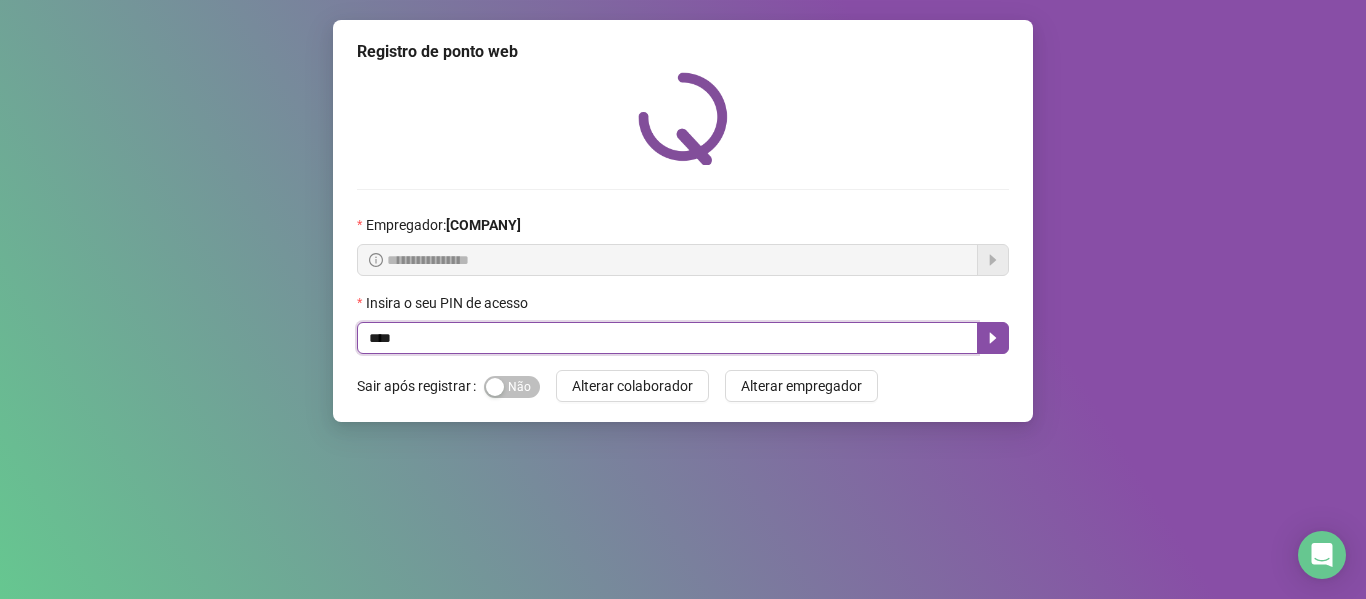 type on "****" 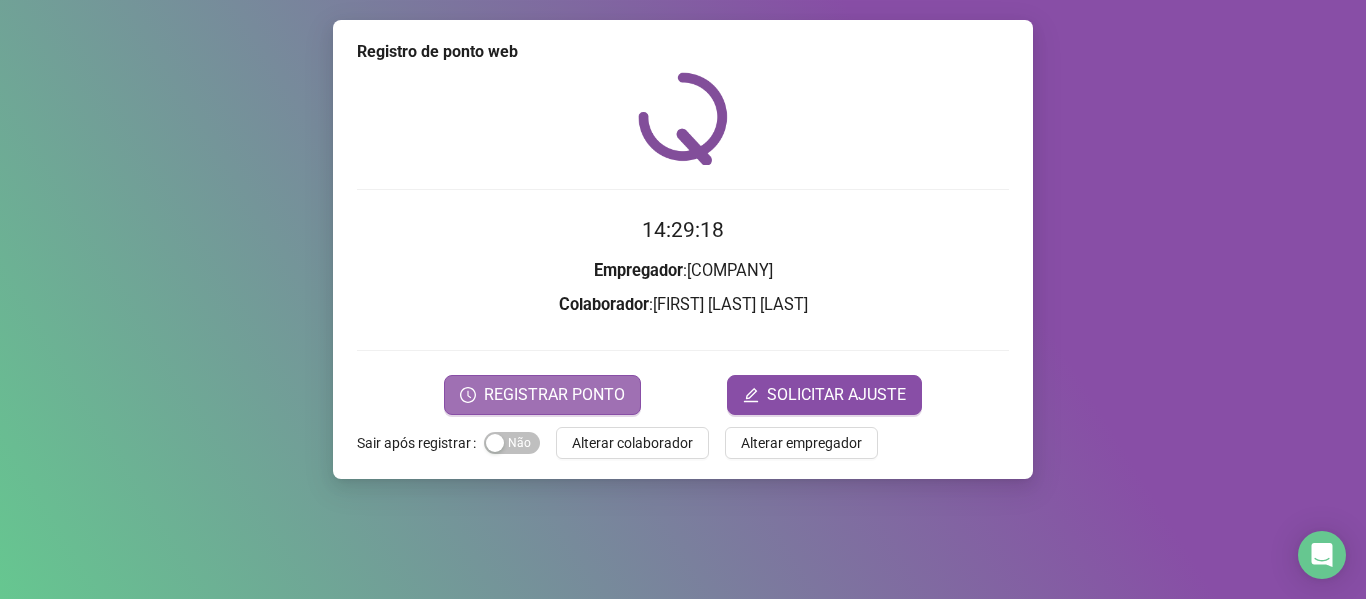 click on "REGISTRAR PONTO" at bounding box center [542, 395] 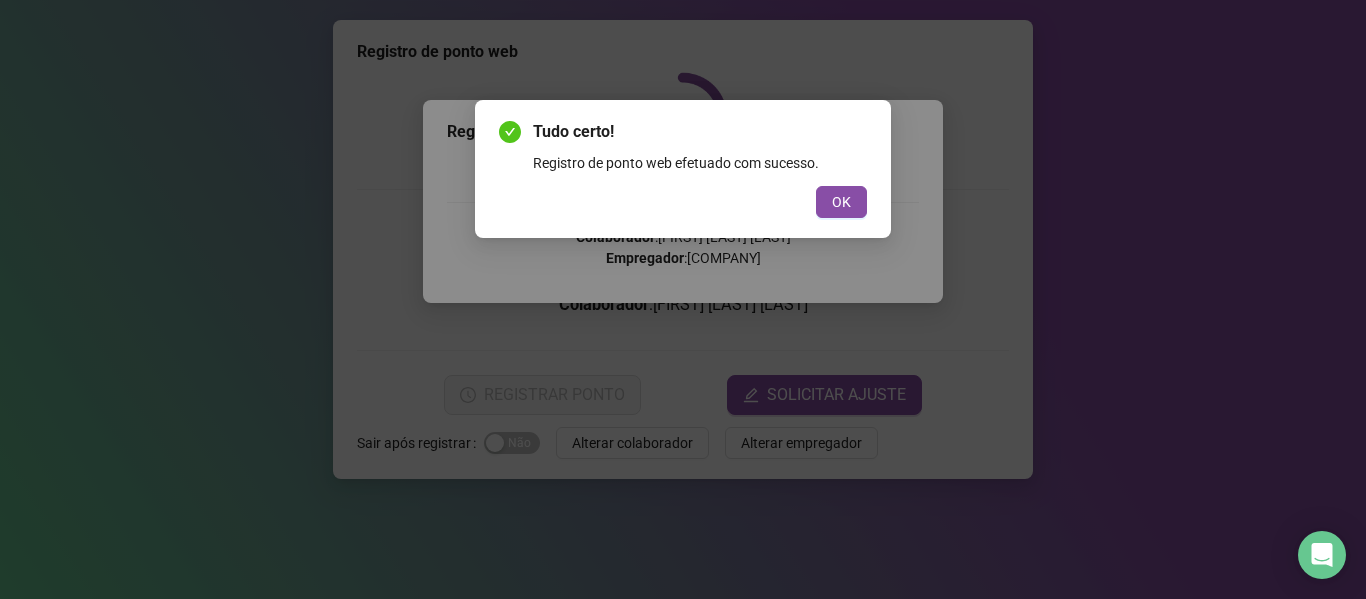 click on "OK" at bounding box center (841, 202) 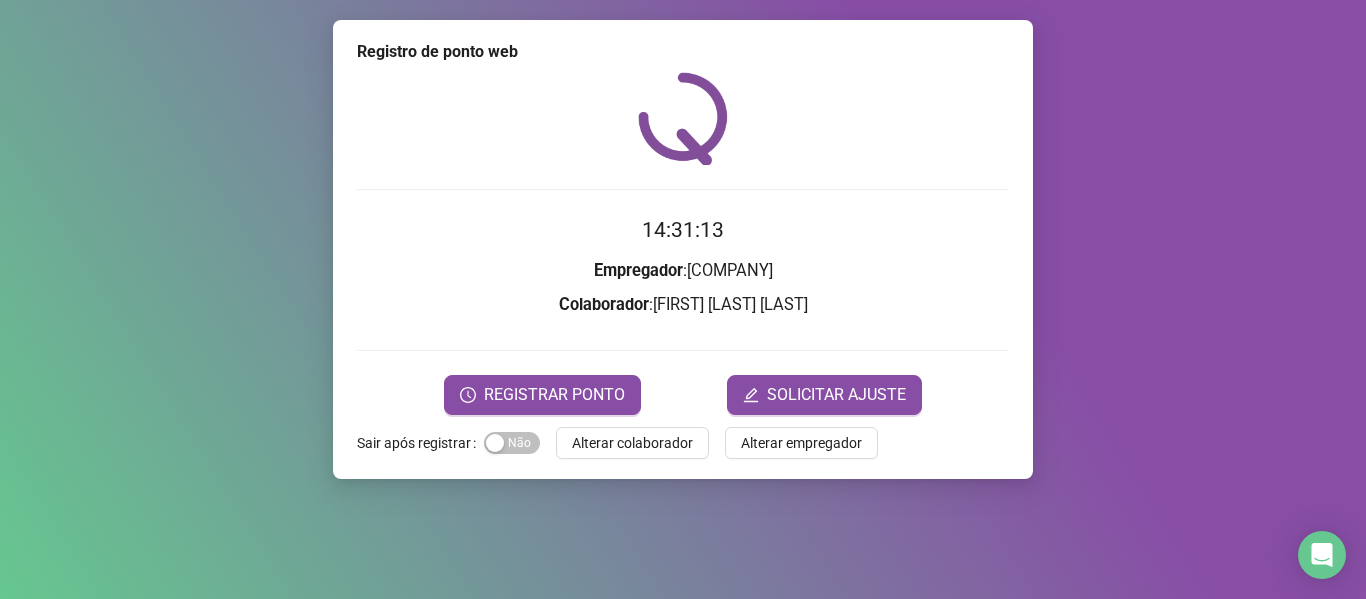click on "Alterar colaborador" at bounding box center [632, 443] 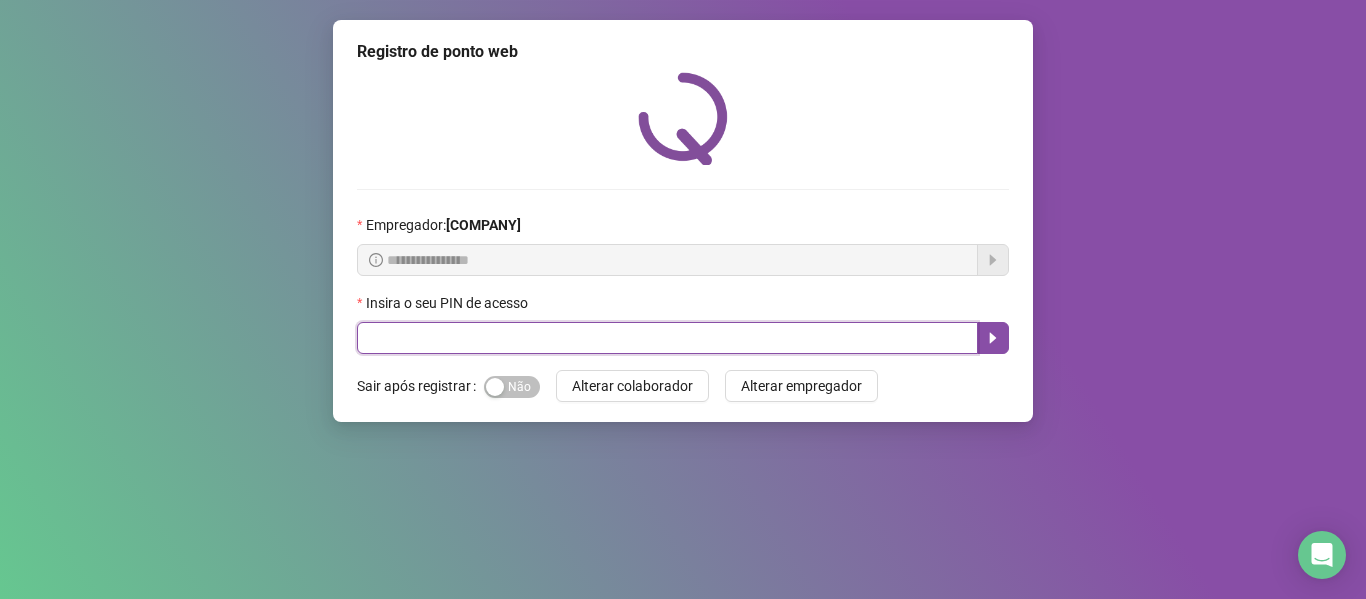 drag, startPoint x: 750, startPoint y: 345, endPoint x: 715, endPoint y: 299, distance: 57.801384 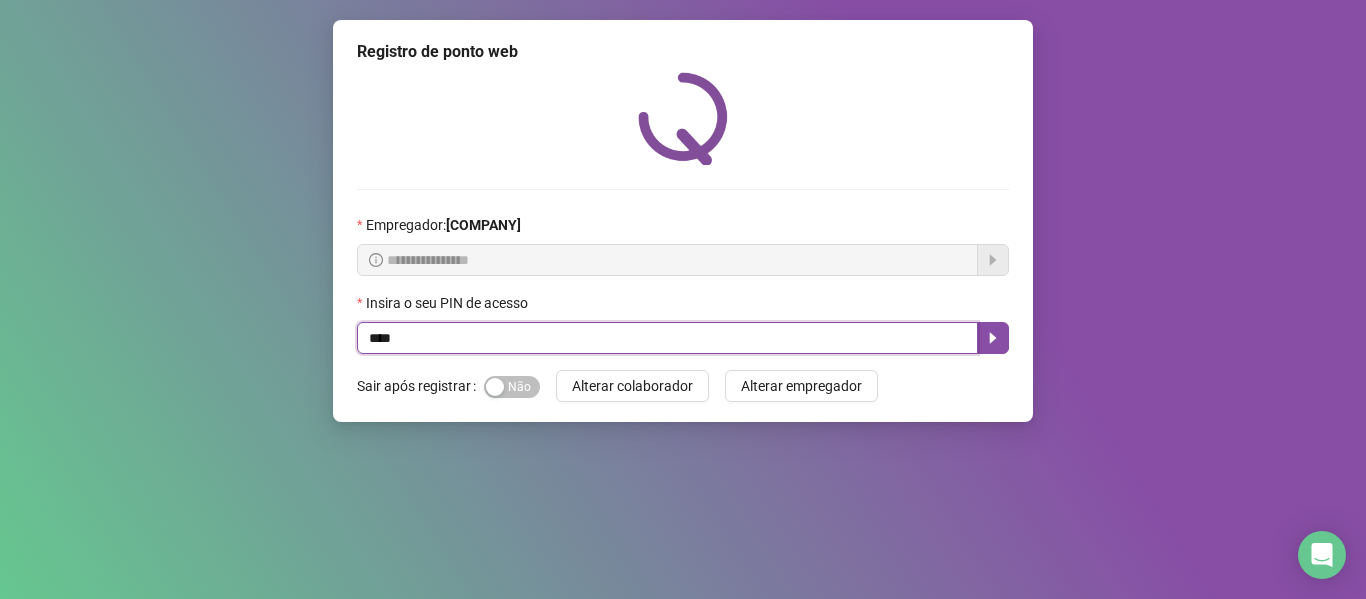 type on "****" 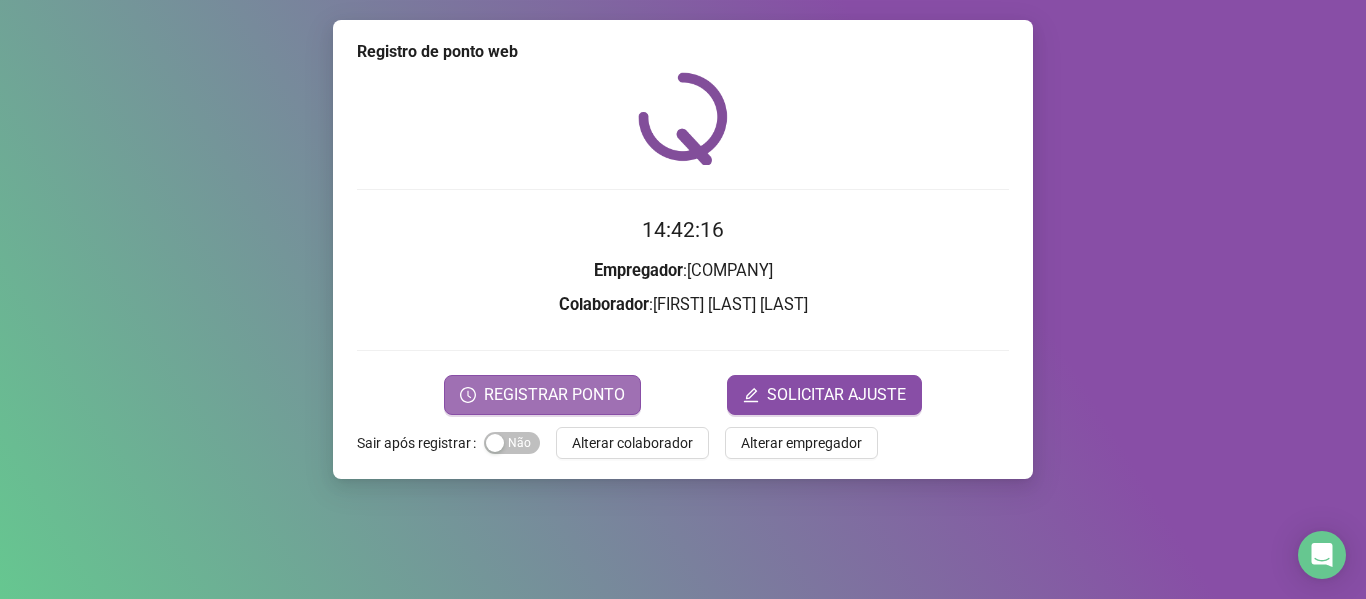 click on "REGISTRAR PONTO" at bounding box center (554, 395) 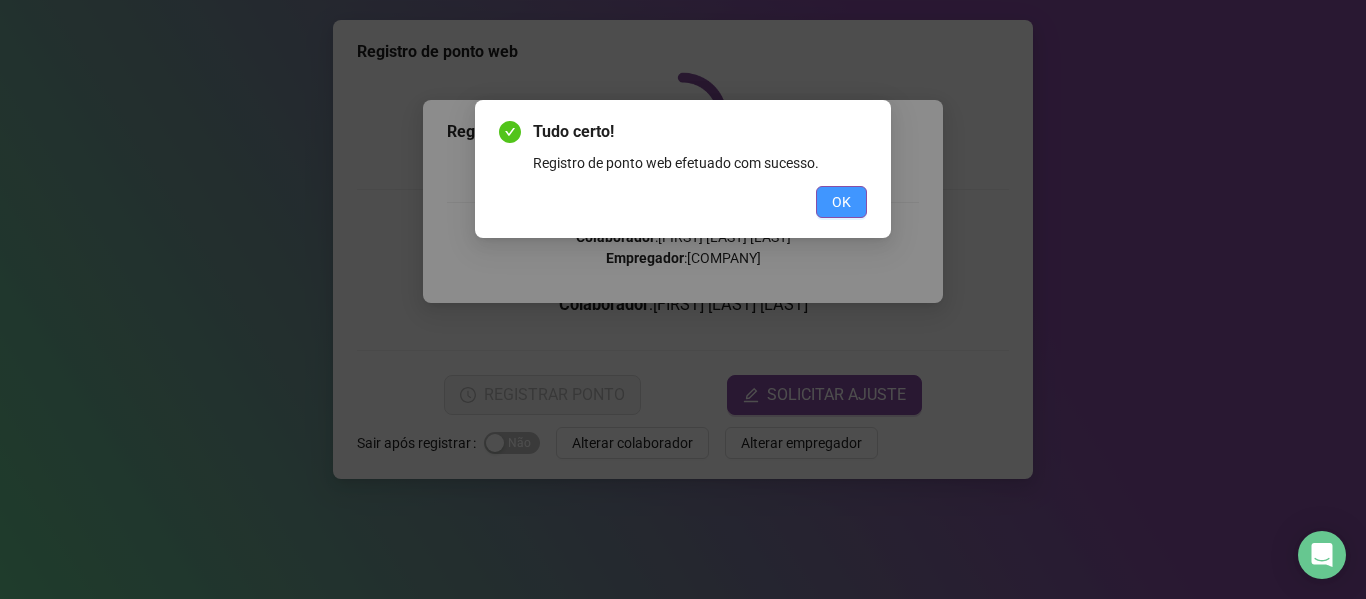 click on "OK" at bounding box center (841, 202) 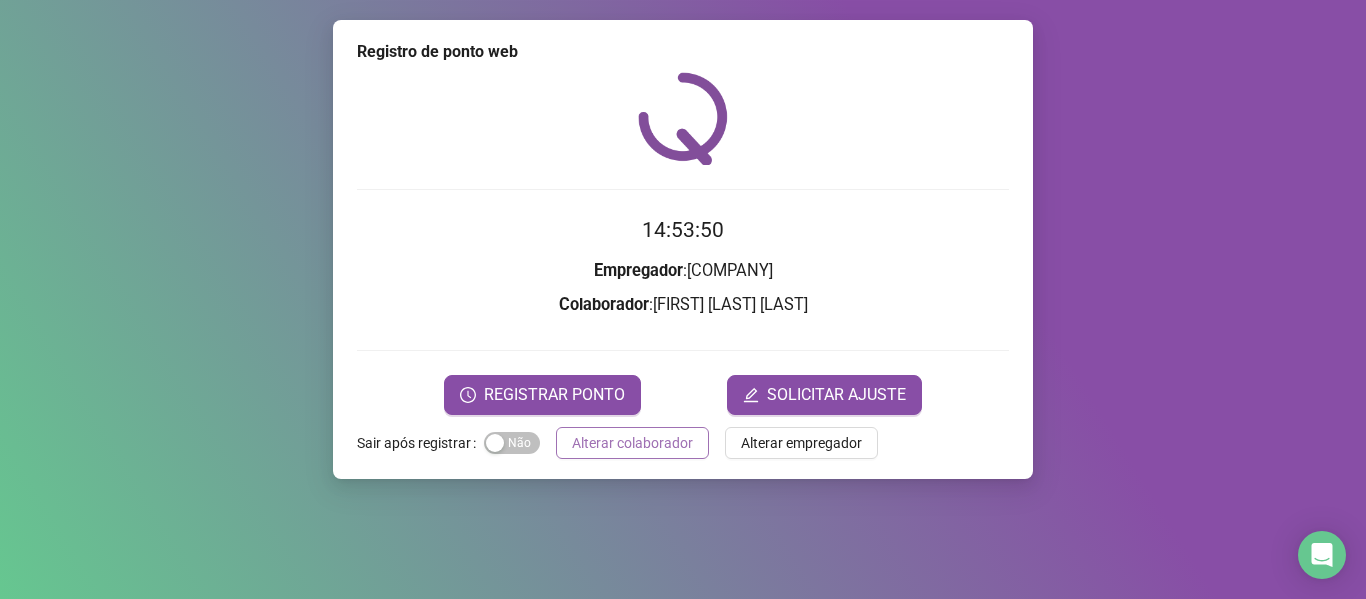 click on "Alterar colaborador" at bounding box center [632, 443] 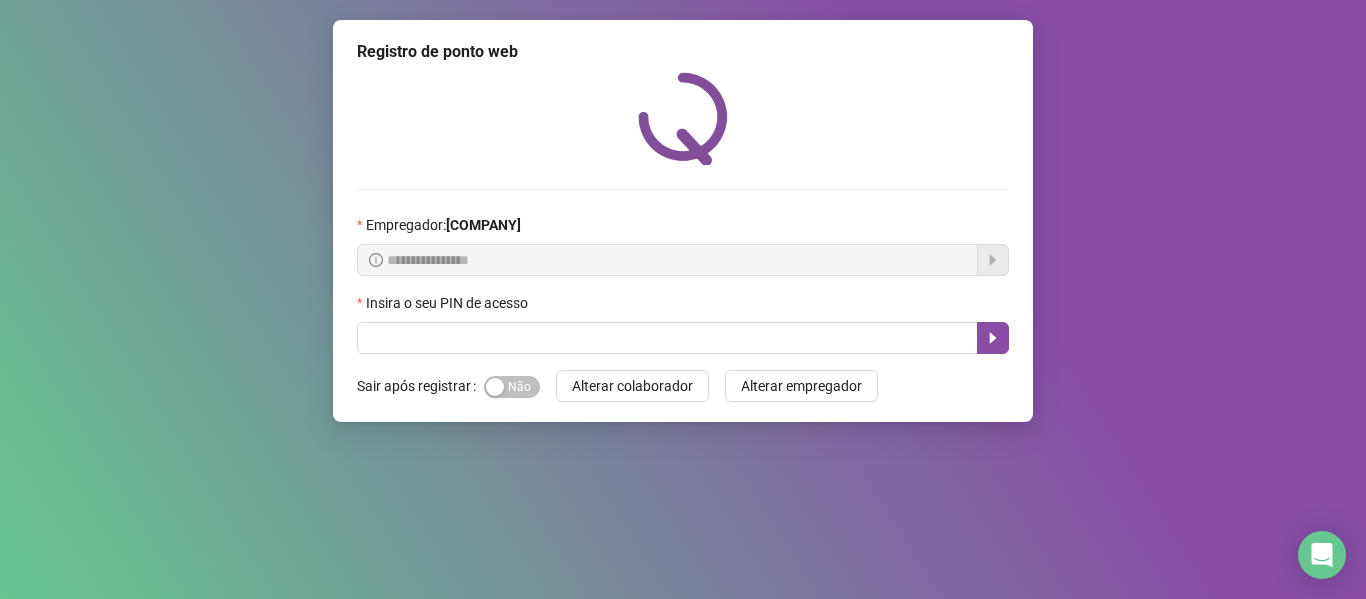 click on "**********" at bounding box center (683, 299) 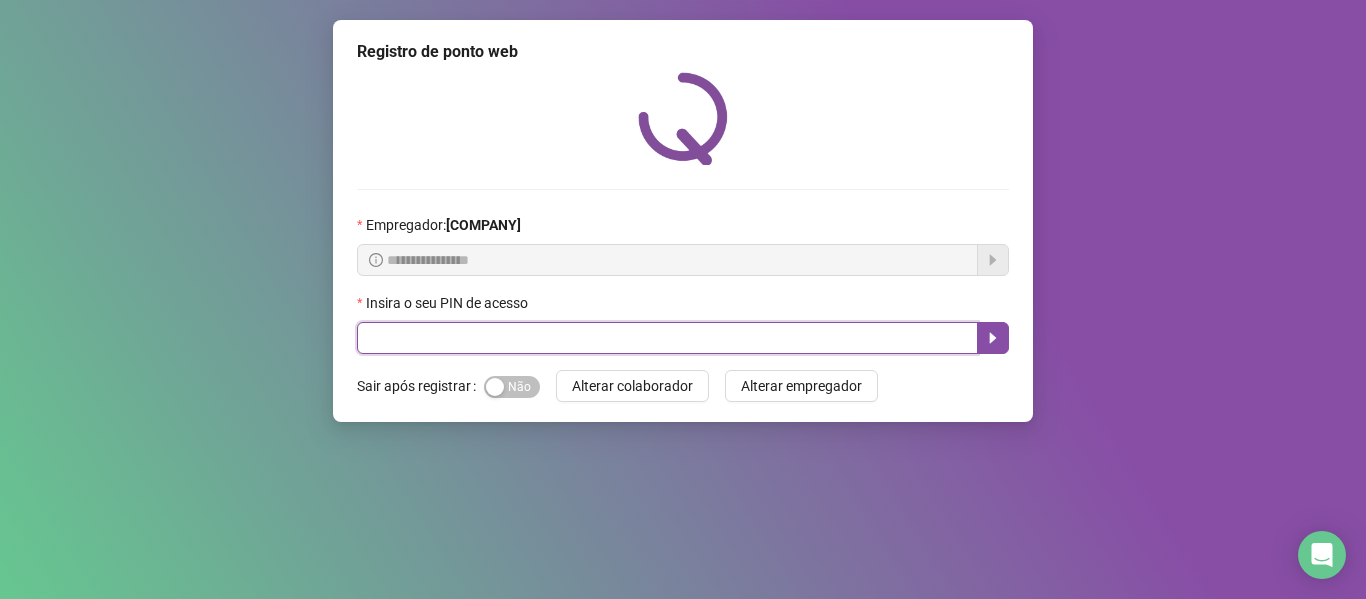 click at bounding box center [667, 338] 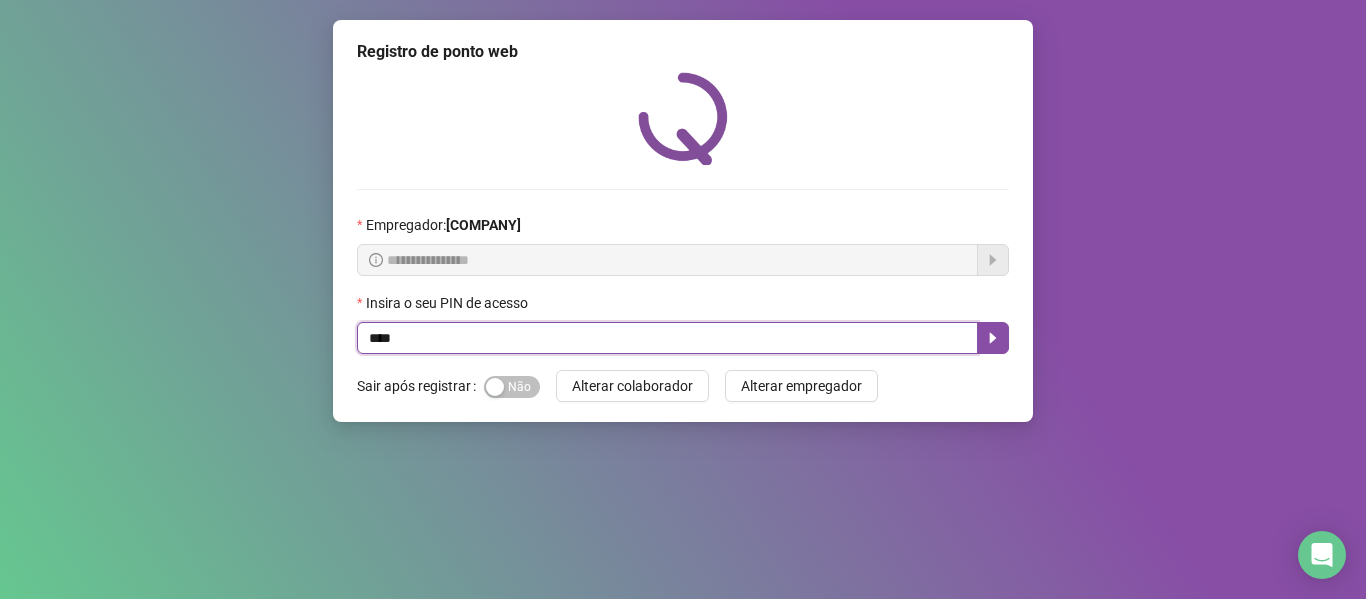 type on "****" 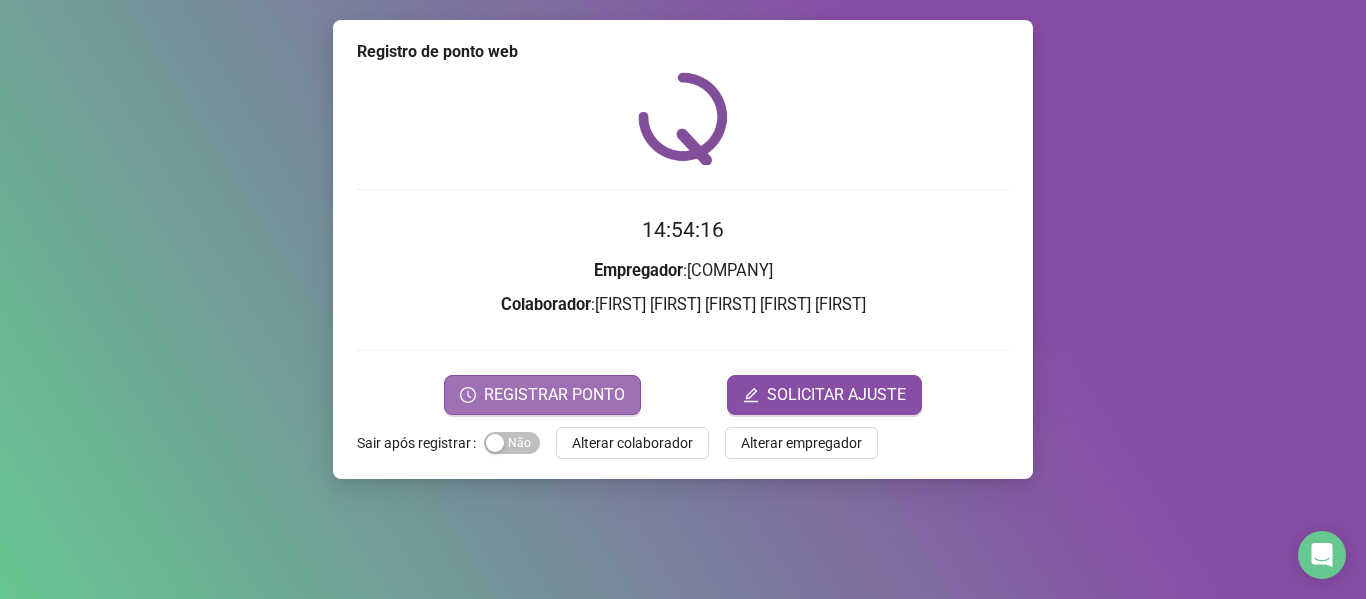 click on "REGISTRAR PONTO" at bounding box center [554, 395] 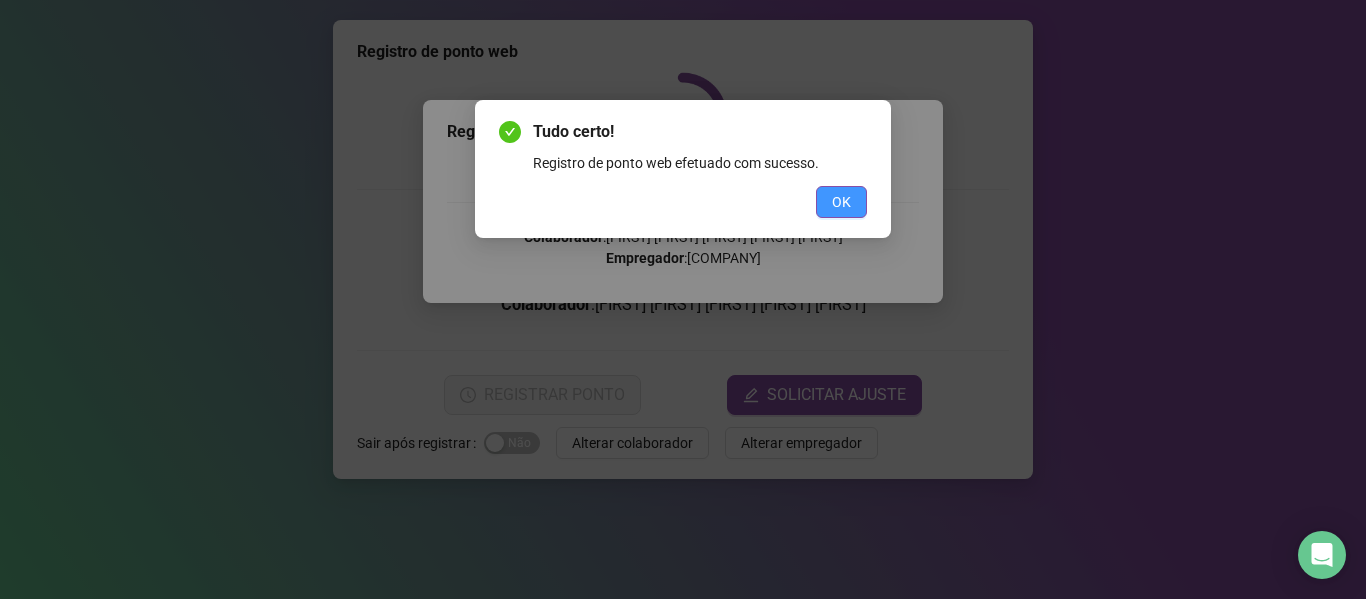 click on "OK" at bounding box center (841, 202) 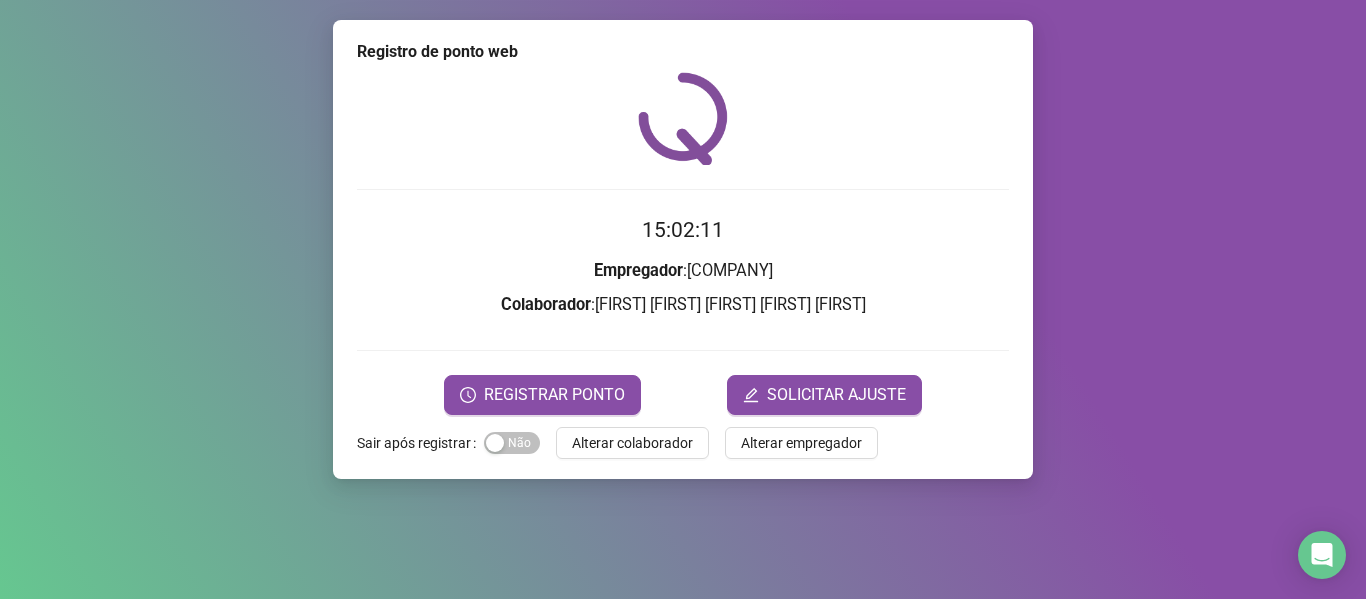 click on "Alterar colaborador" at bounding box center (632, 443) 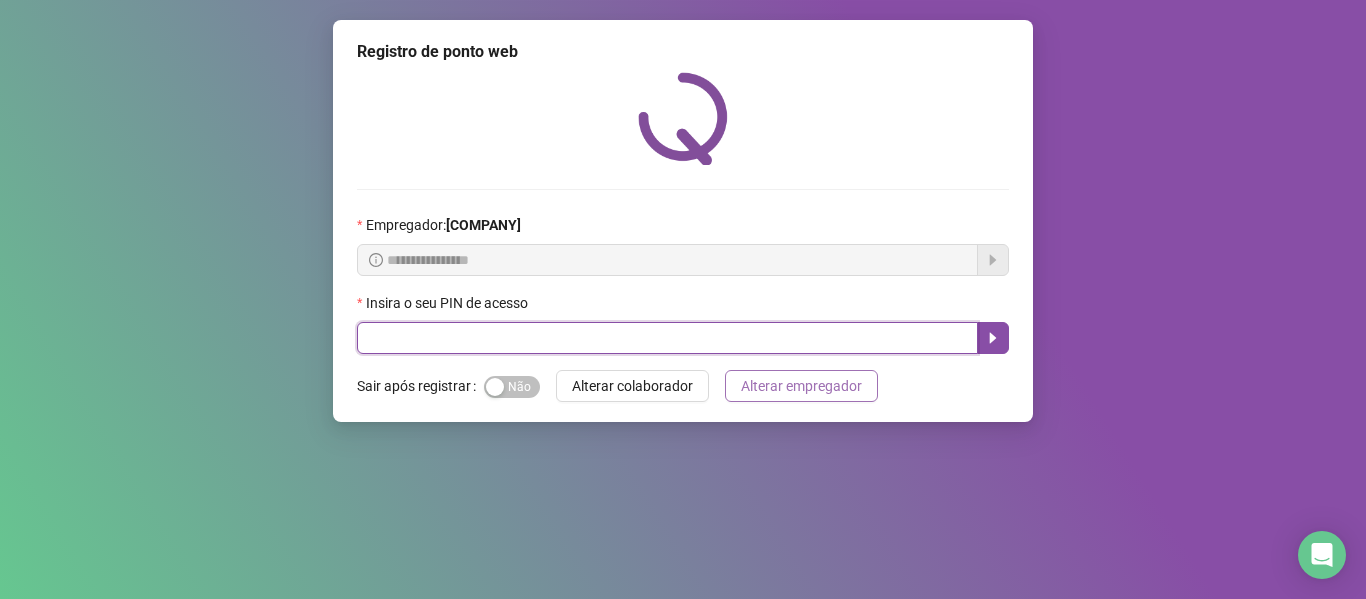 drag, startPoint x: 543, startPoint y: 346, endPoint x: 827, endPoint y: 384, distance: 286.53098 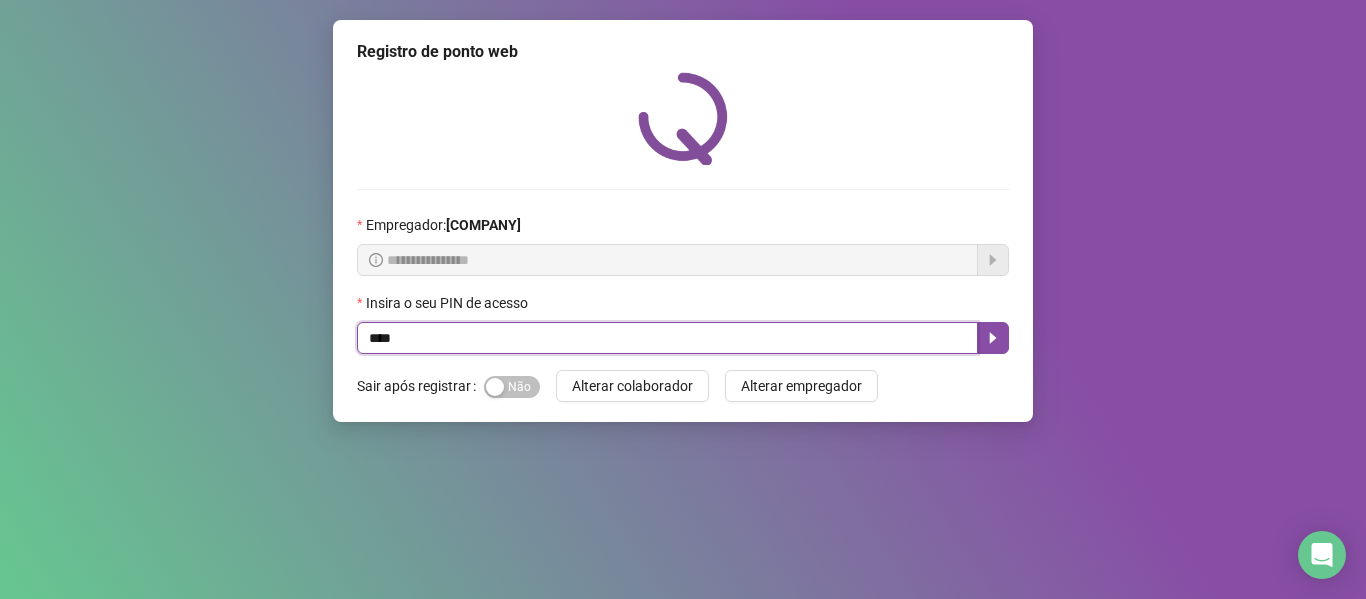 type on "****" 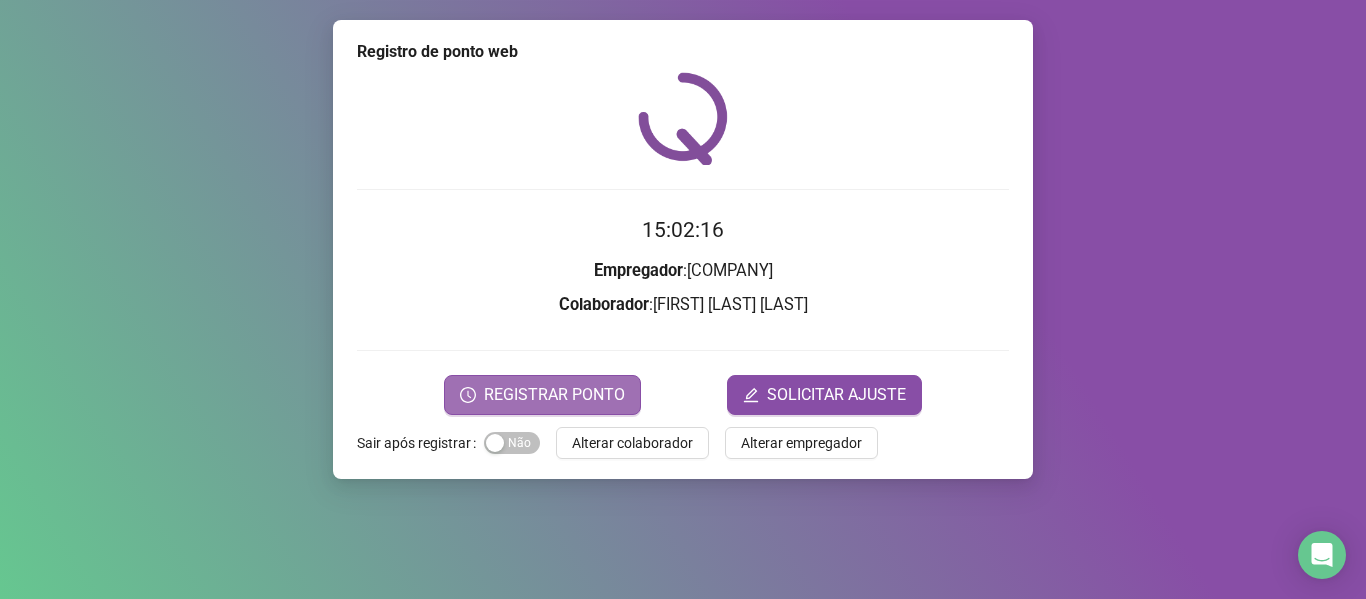 click on "REGISTRAR PONTO" at bounding box center (554, 395) 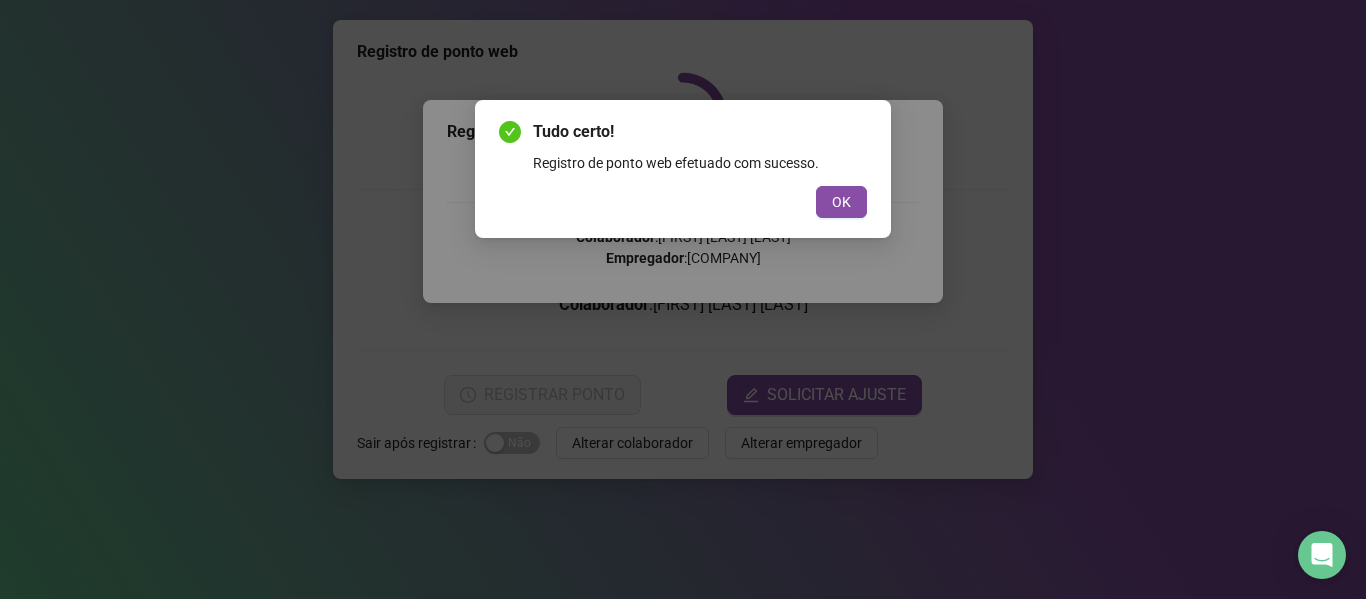 click on "Tudo certo! Registro de ponto web efetuado com sucesso. OK" at bounding box center [683, 169] 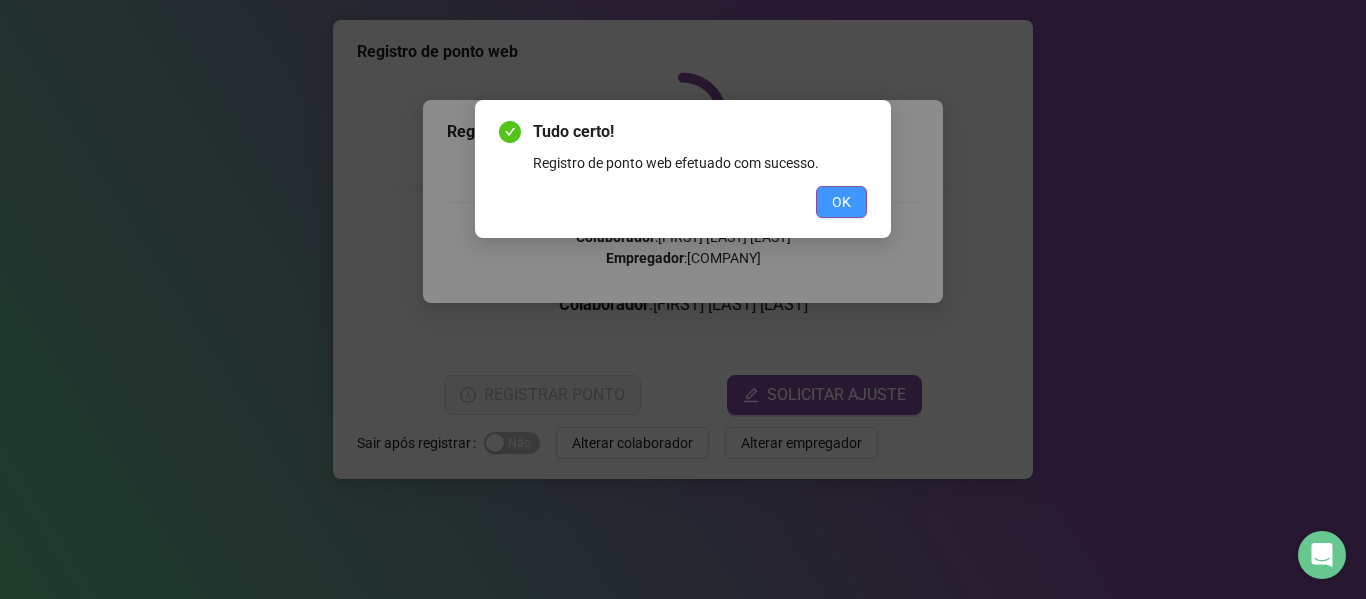 click on "OK" at bounding box center (841, 202) 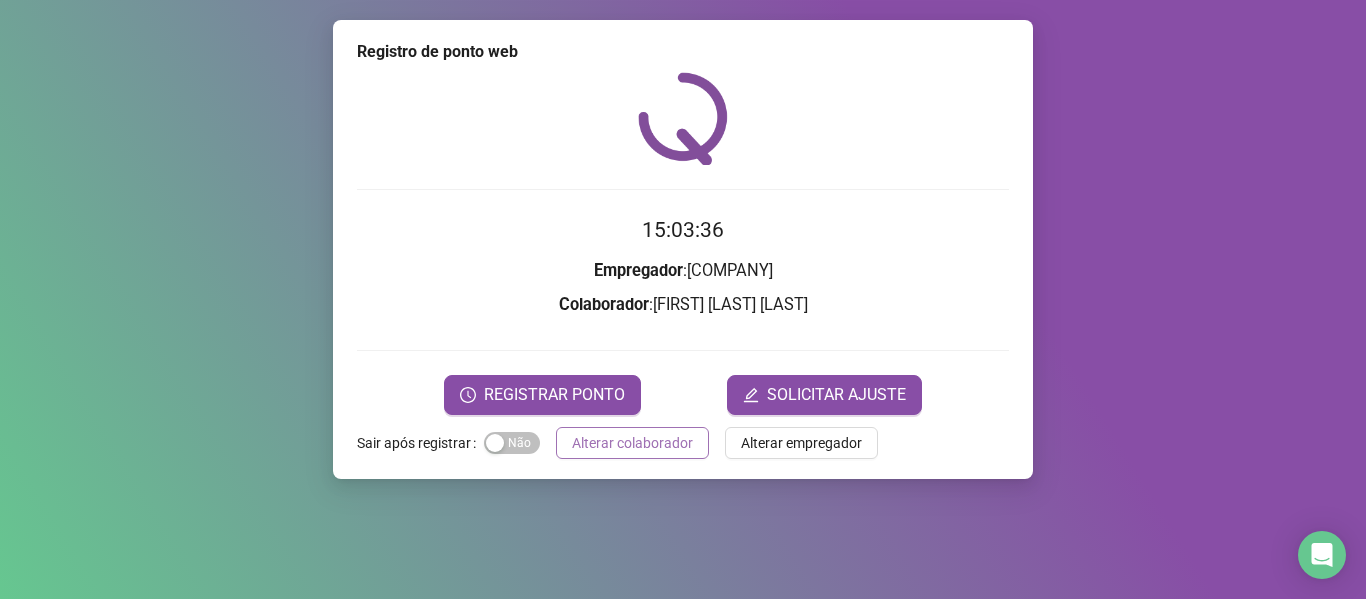 click on "Alterar colaborador" at bounding box center [632, 443] 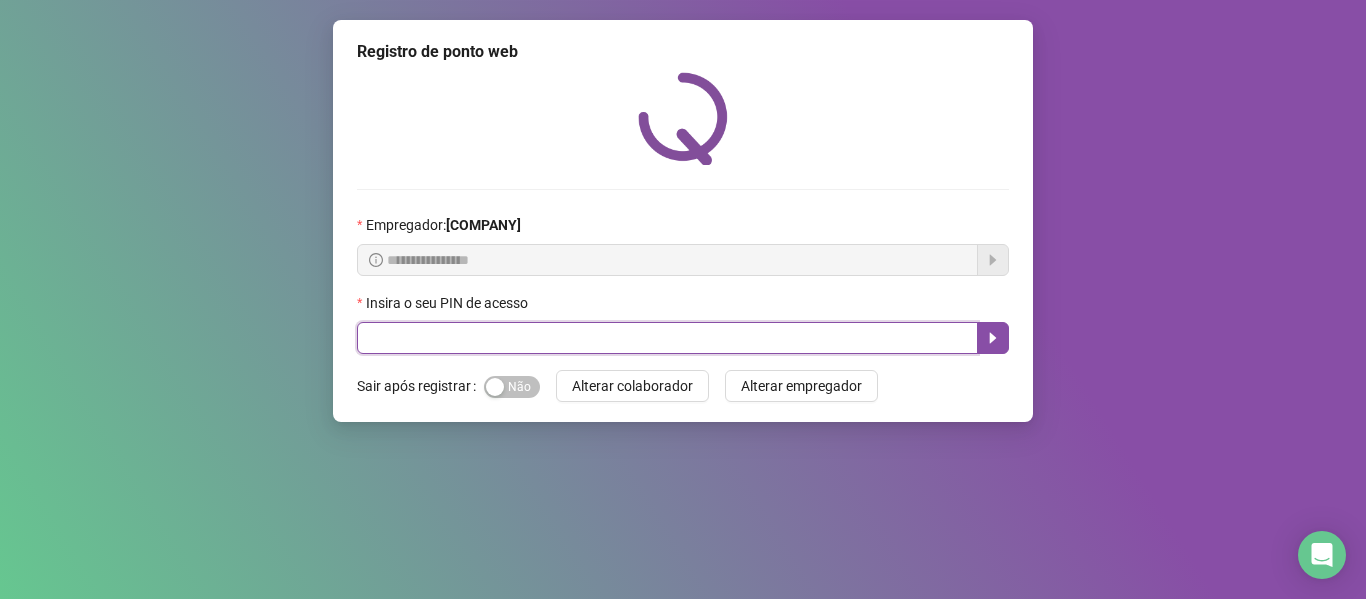 click at bounding box center [667, 338] 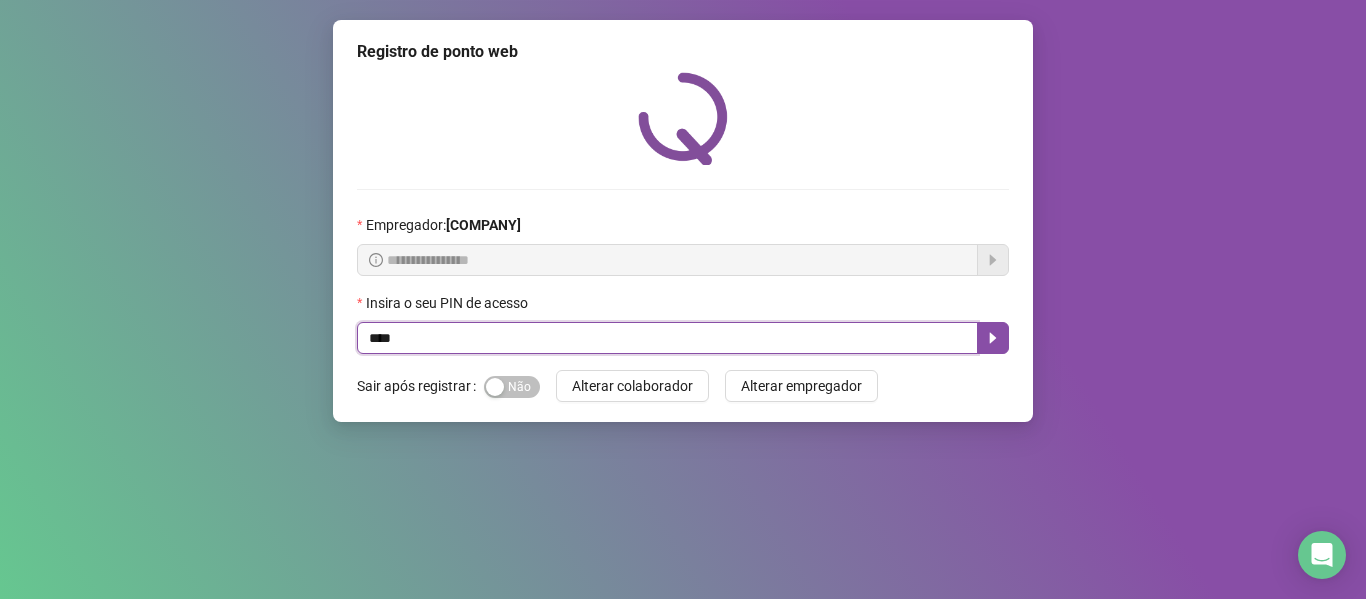 type on "****" 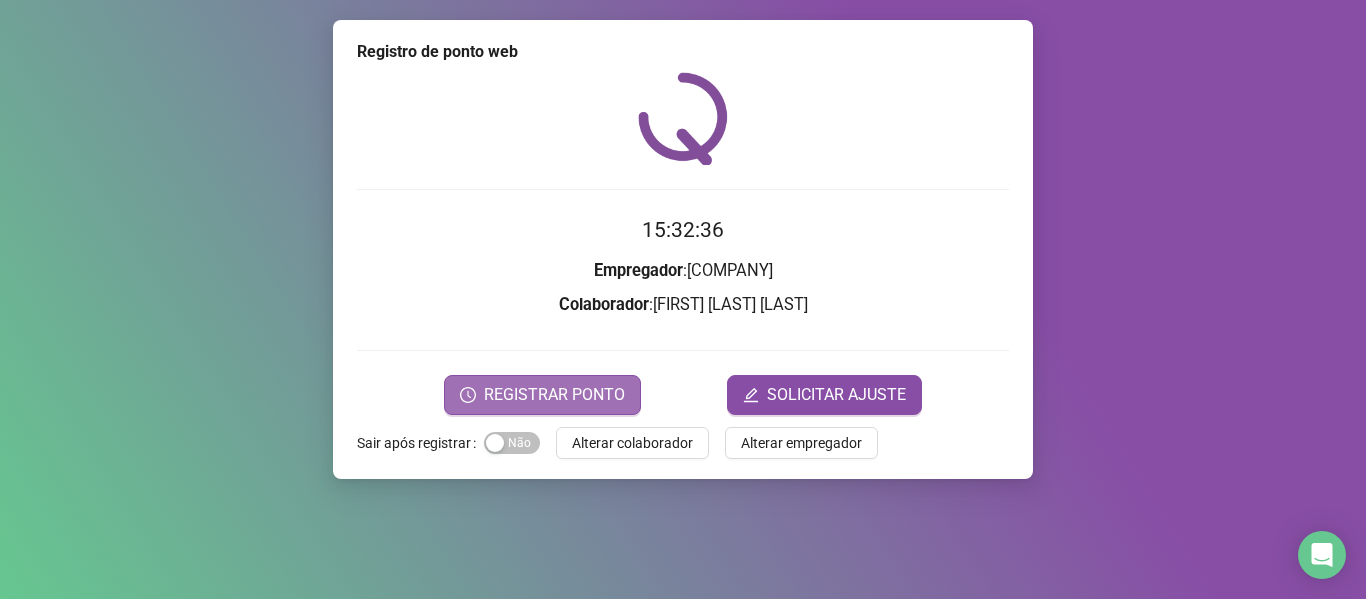 click on "REGISTRAR PONTO" at bounding box center [554, 395] 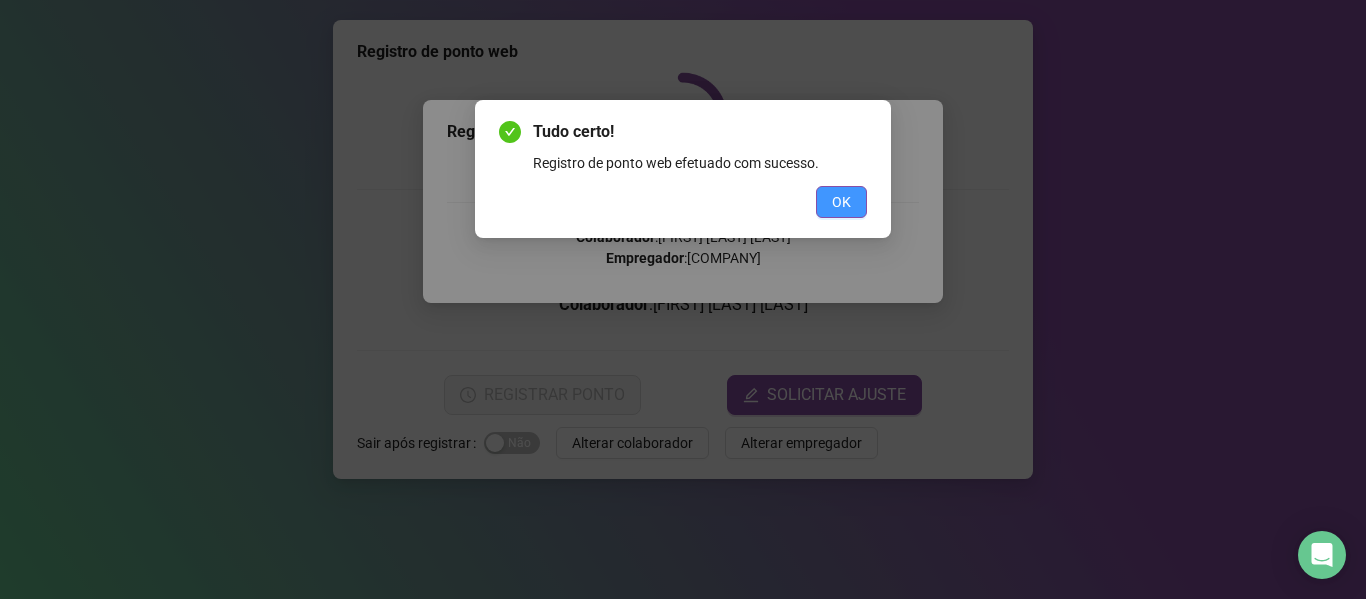 click on "OK" at bounding box center (841, 202) 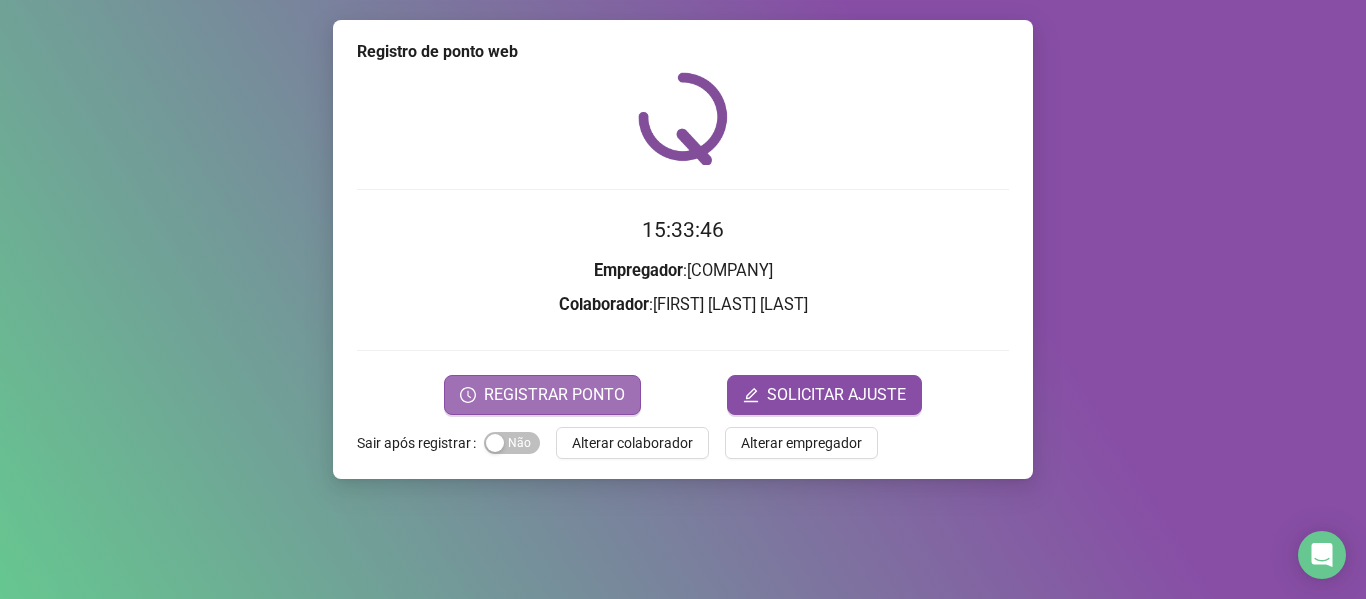 click on "REGISTRAR PONTO" at bounding box center [542, 395] 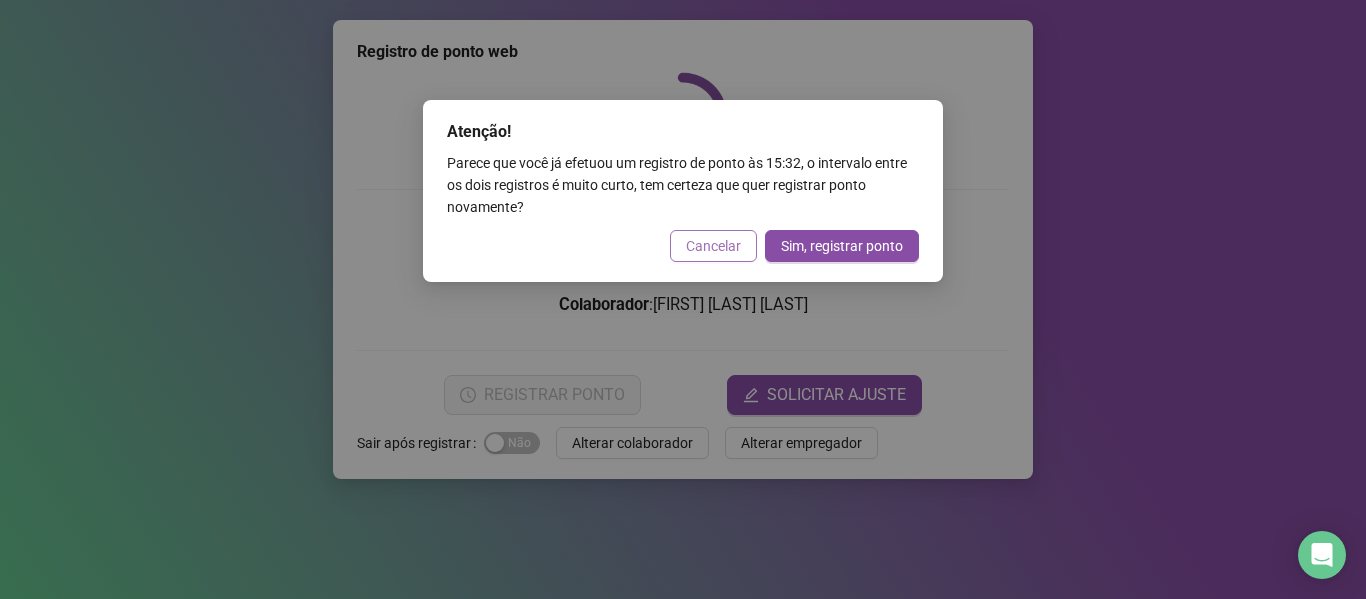 click on "Cancelar" at bounding box center (713, 246) 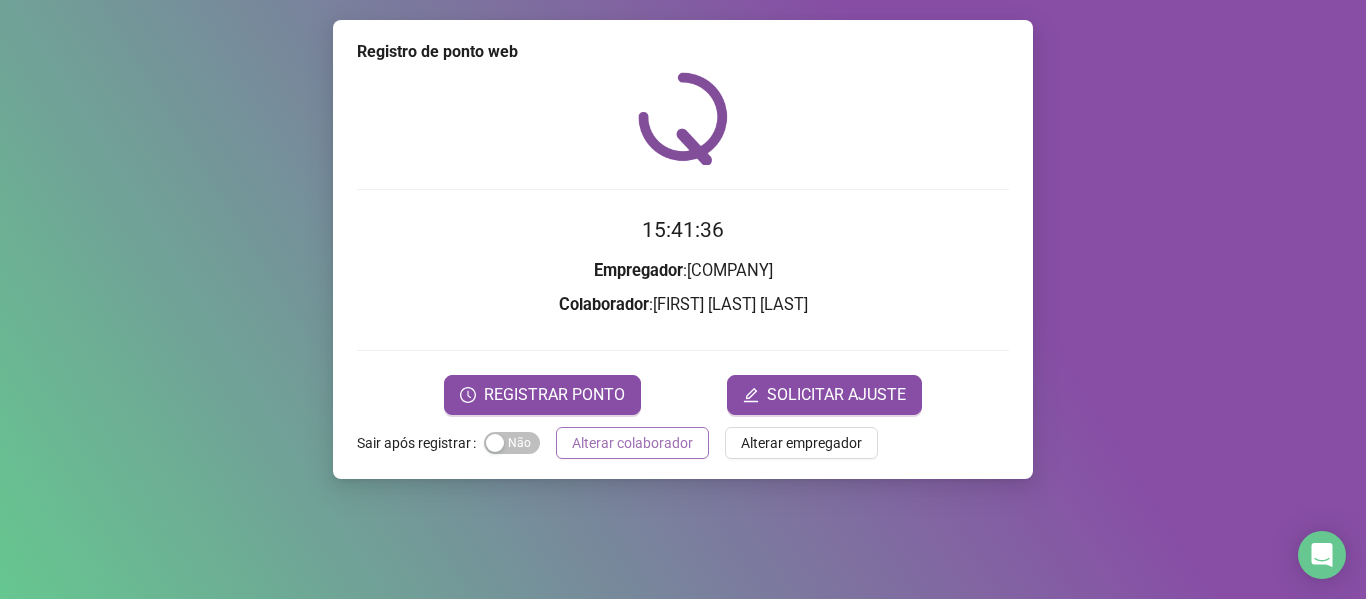 click on "Alterar colaborador" at bounding box center [632, 443] 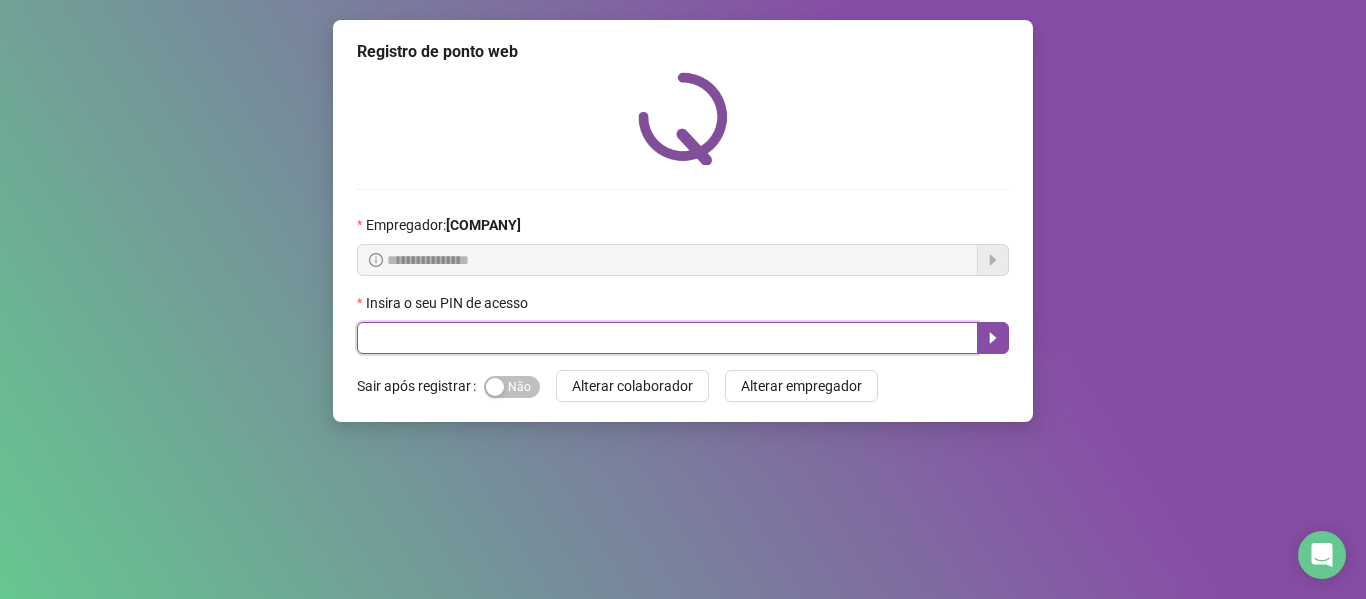 click at bounding box center [667, 338] 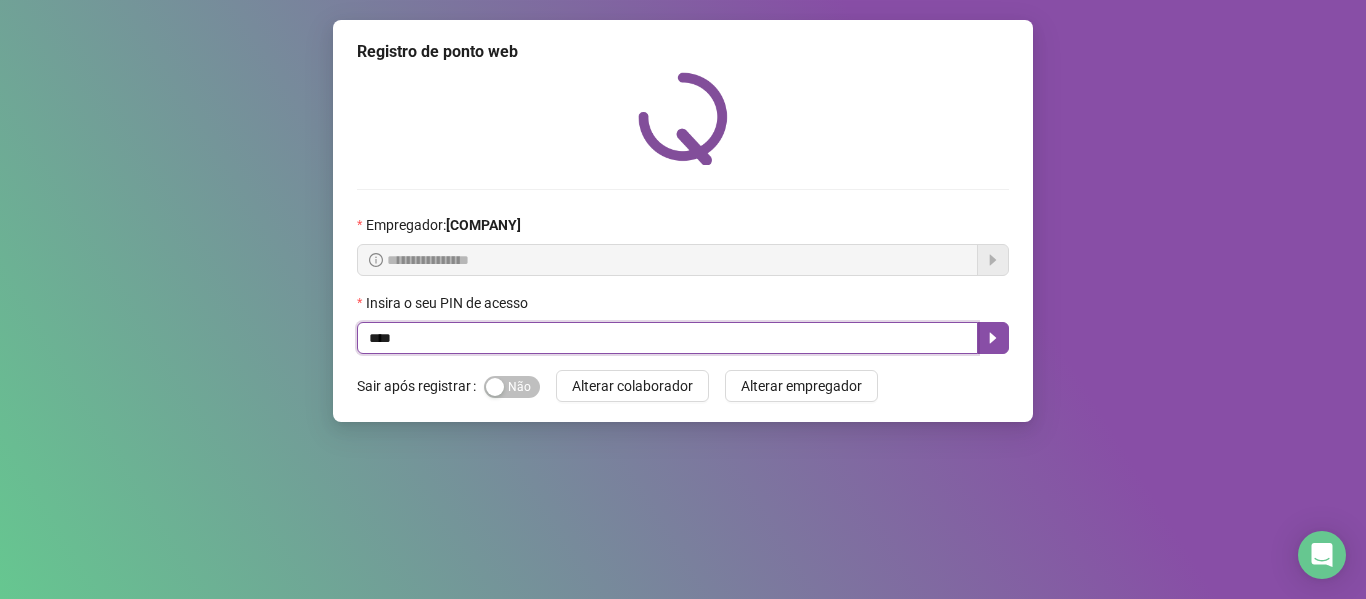 type on "****" 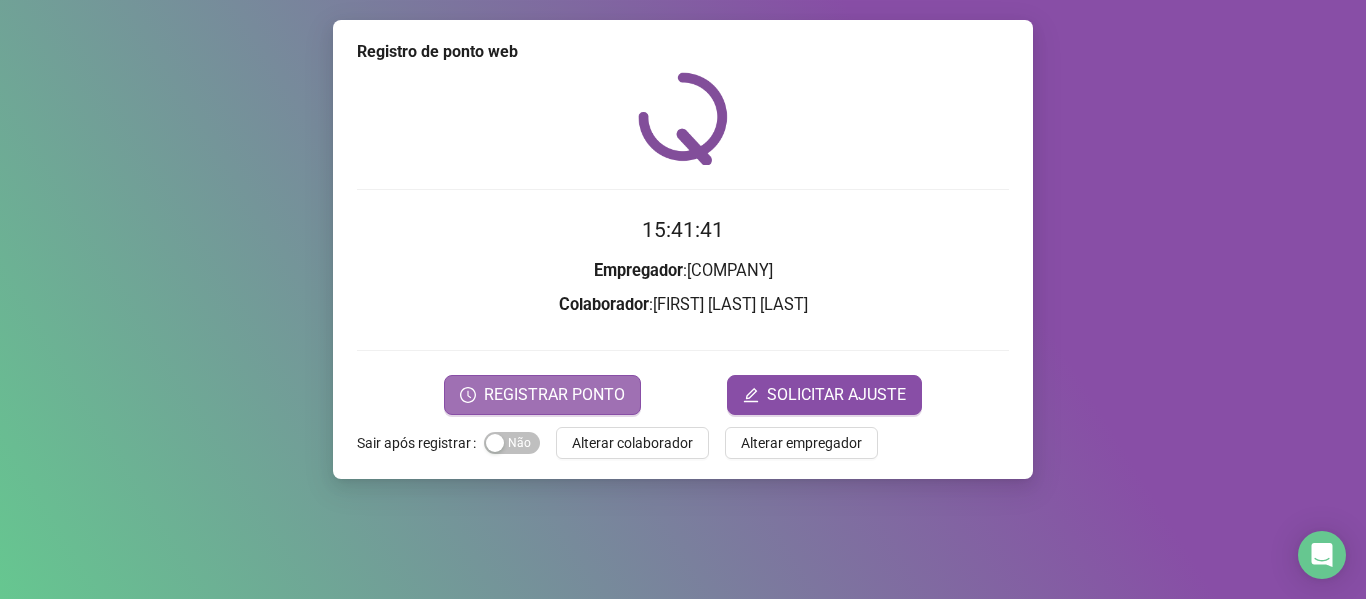 click on "REGISTRAR PONTO" at bounding box center [554, 395] 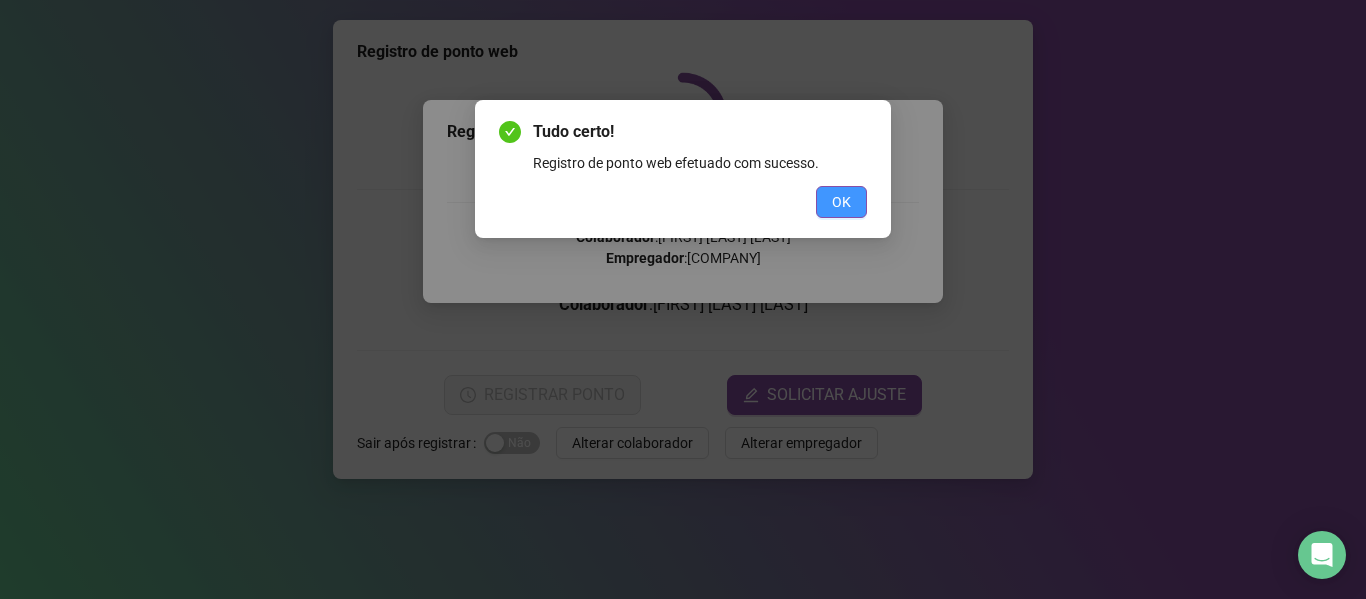 click on "OK" at bounding box center [841, 202] 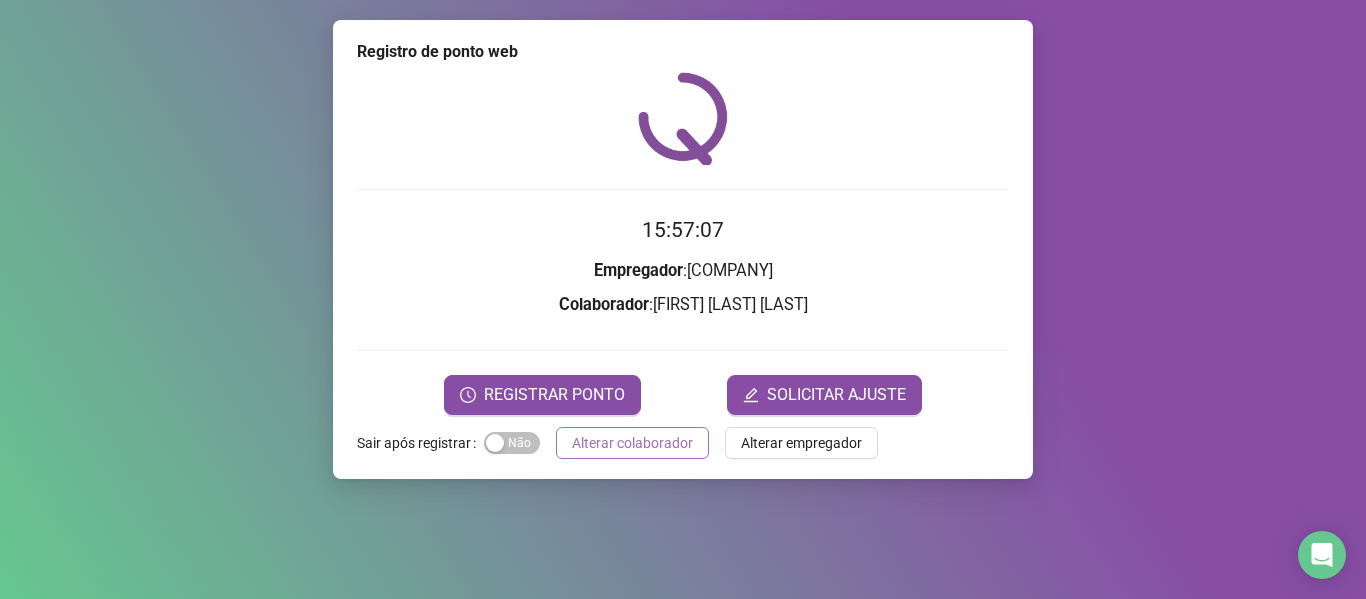click on "Alterar colaborador" at bounding box center (632, 443) 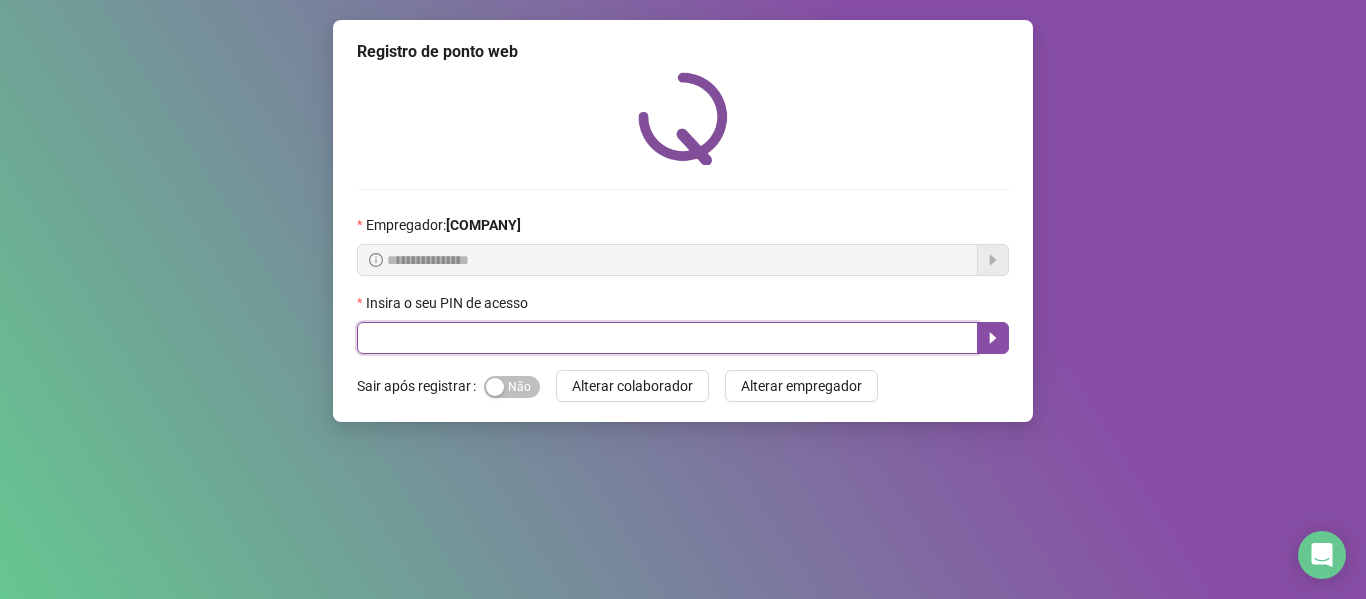 click at bounding box center (667, 338) 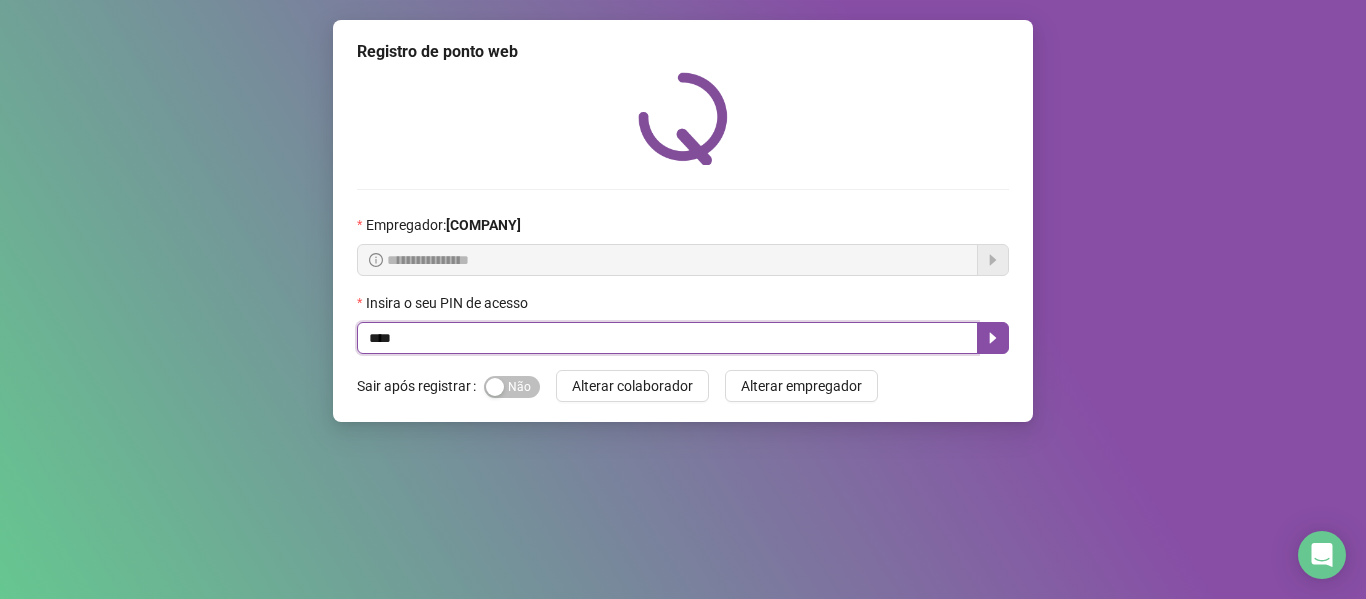 type on "****" 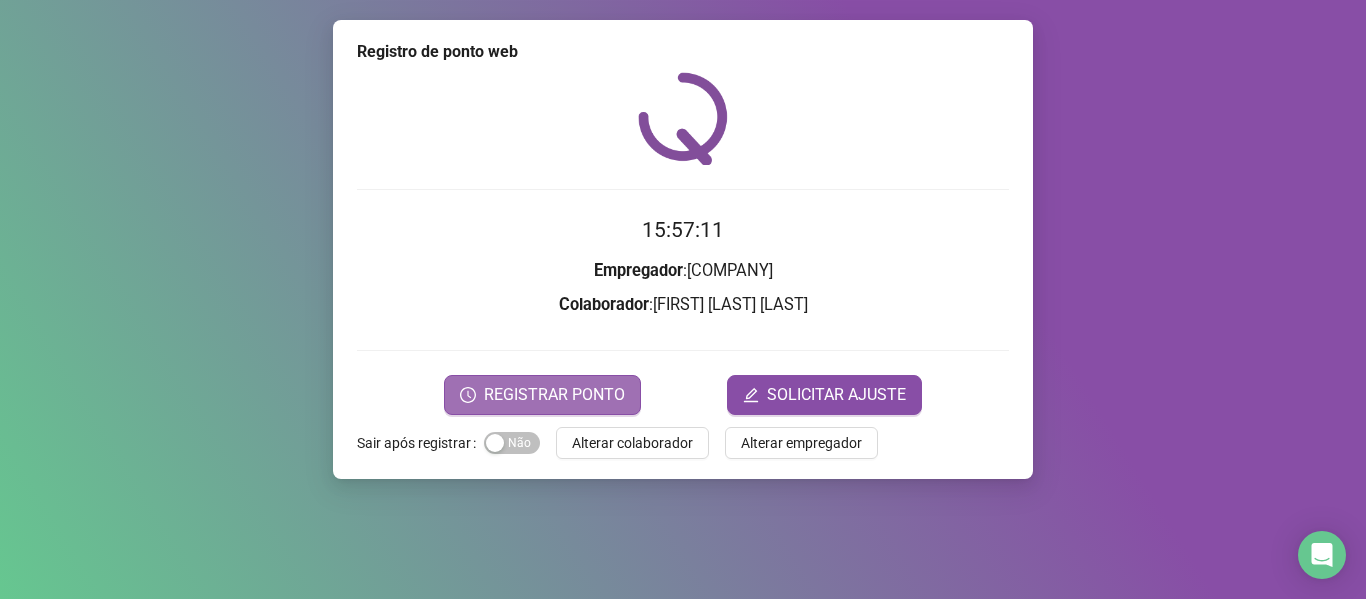 click on "REGISTRAR PONTO" at bounding box center [554, 395] 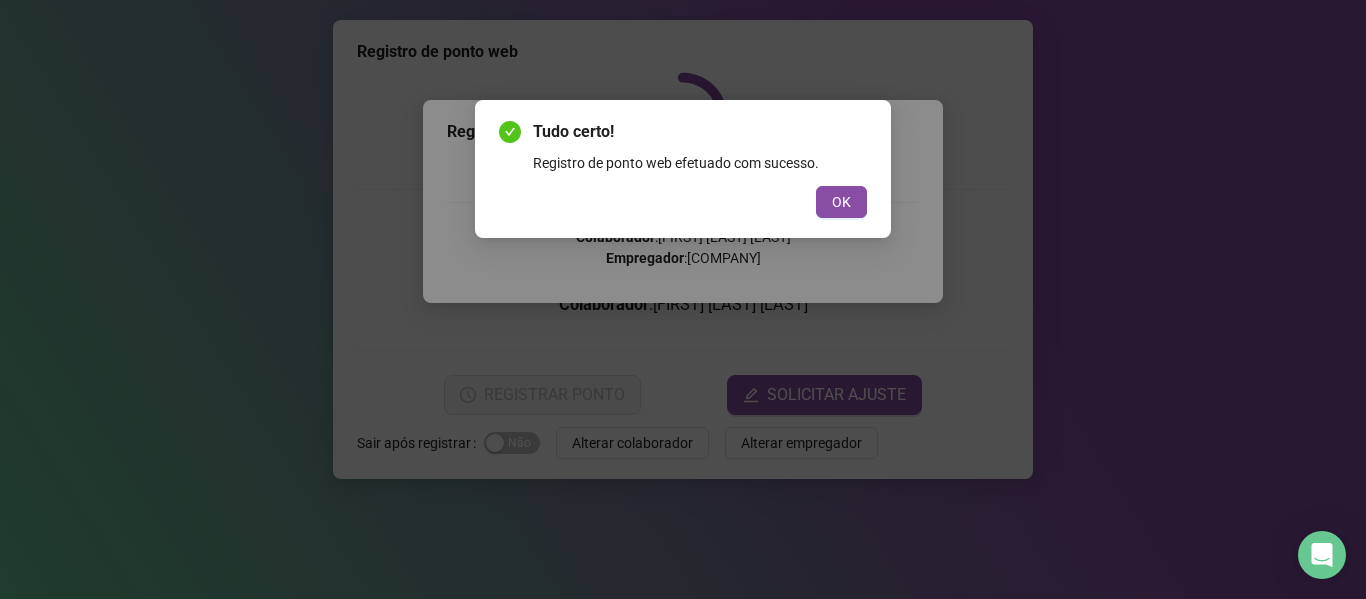 click on "OK" at bounding box center [841, 202] 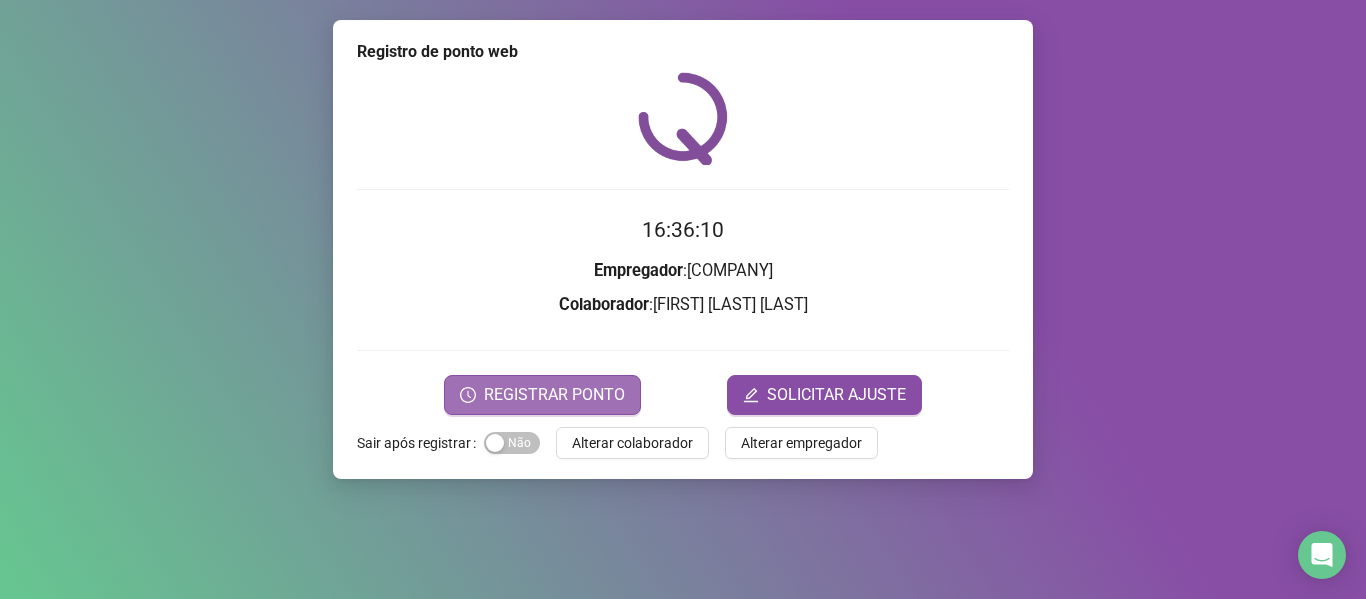 click on "REGISTRAR PONTO" at bounding box center [554, 395] 